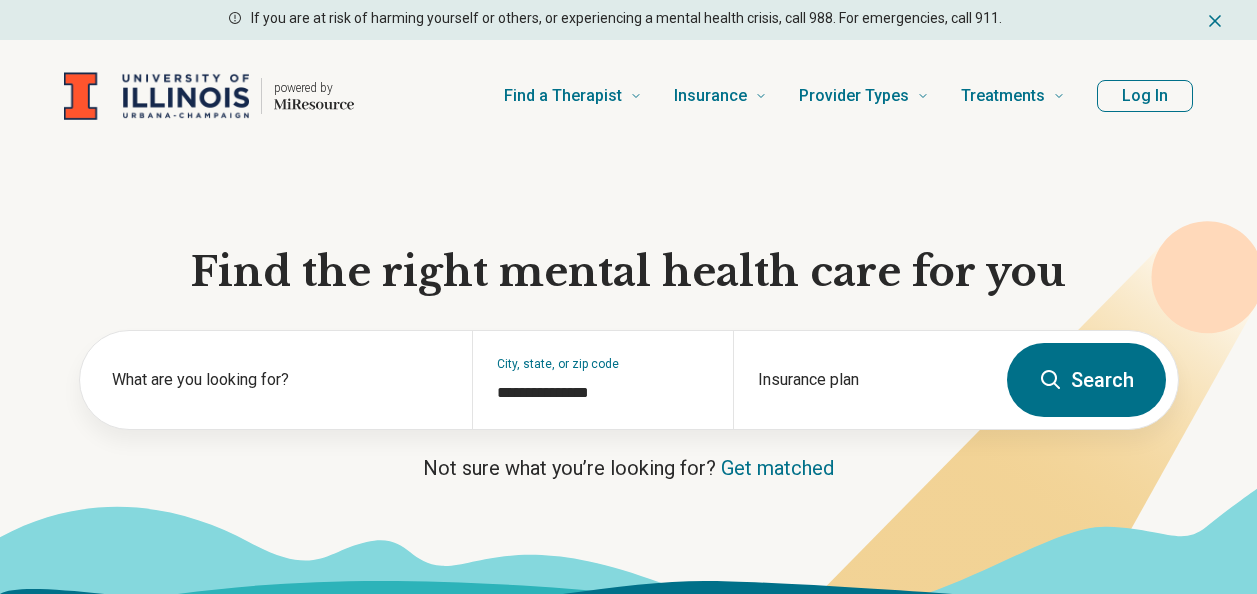 scroll, scrollTop: 0, scrollLeft: 0, axis: both 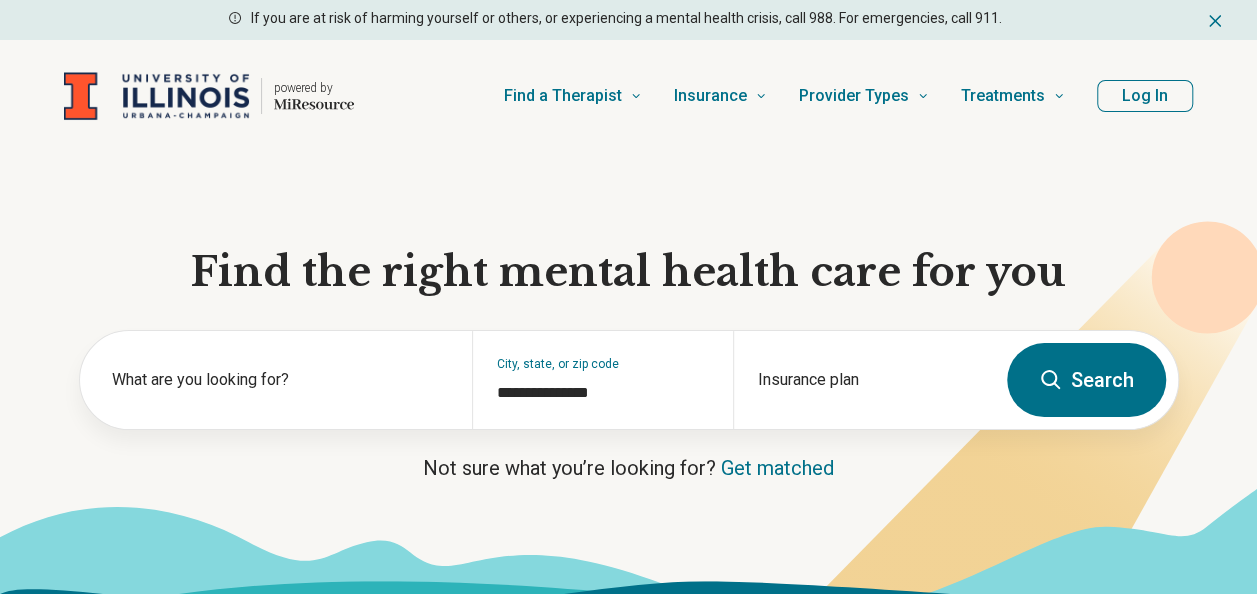 type 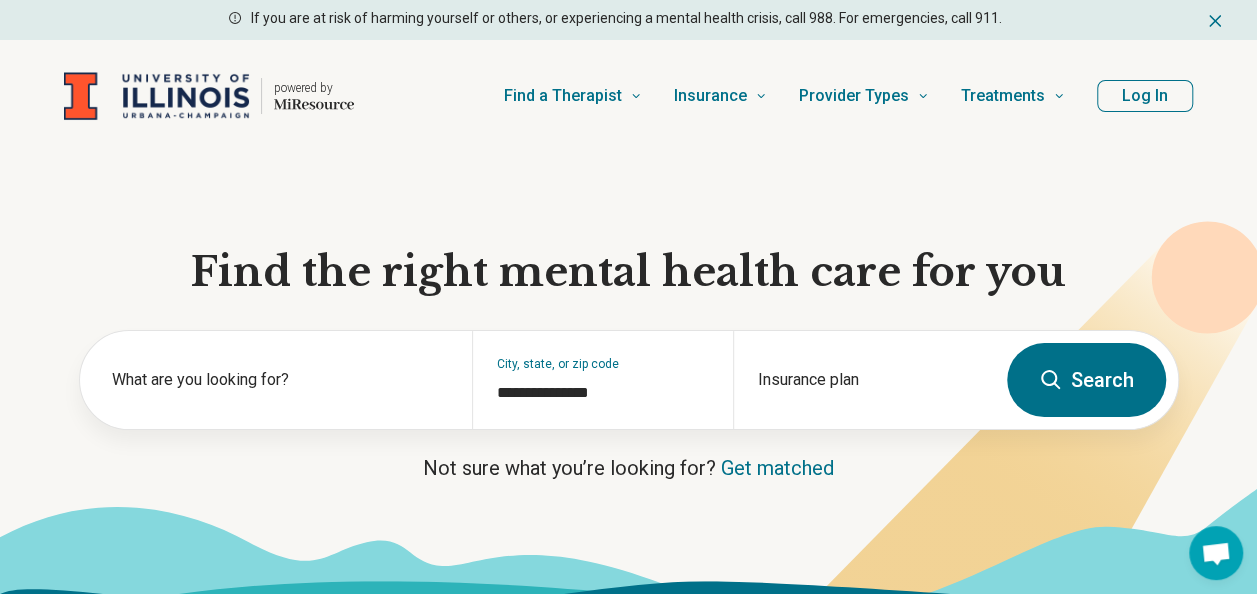 click on "Log In" at bounding box center [1145, 96] 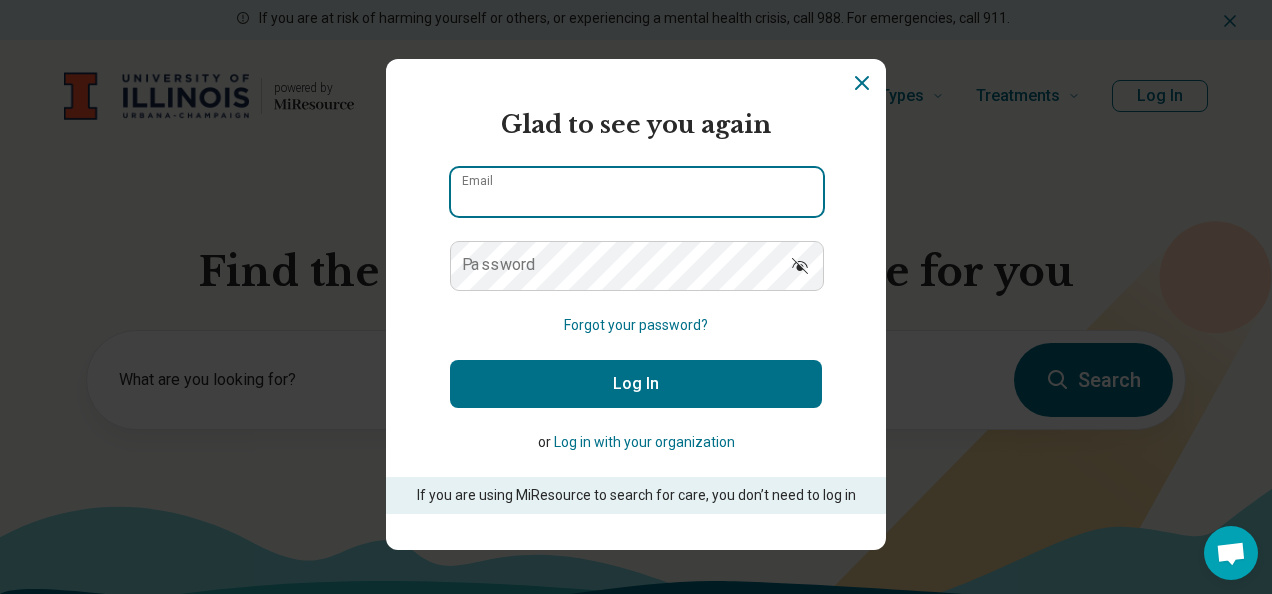 click on "Email" at bounding box center [637, 192] 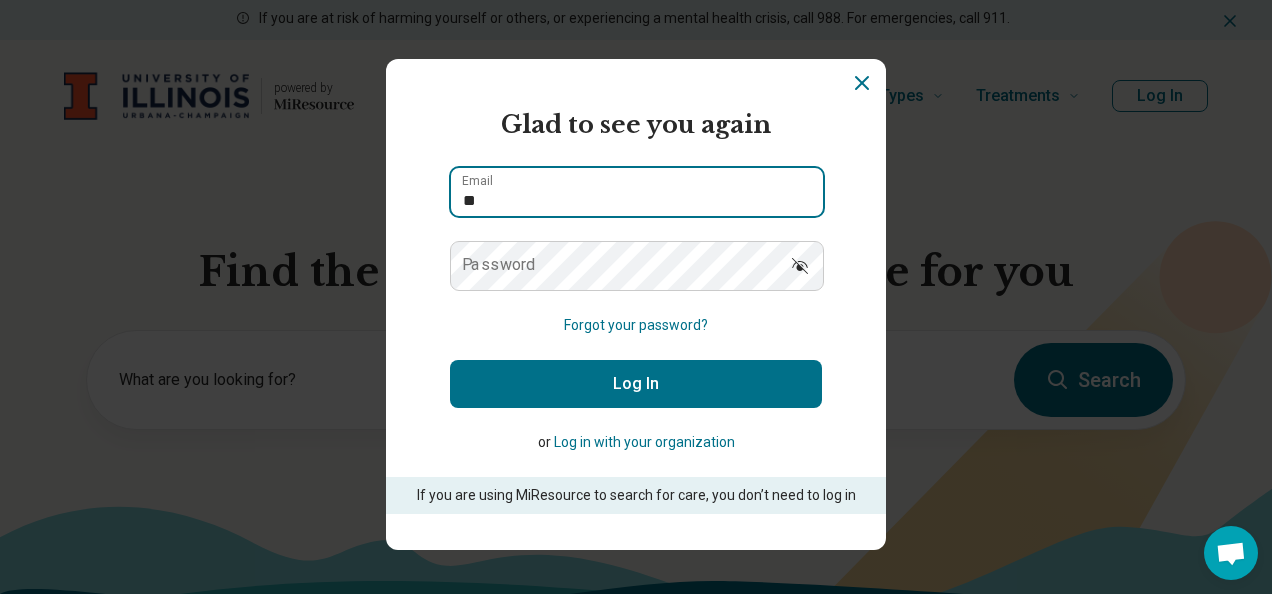 type on "**********" 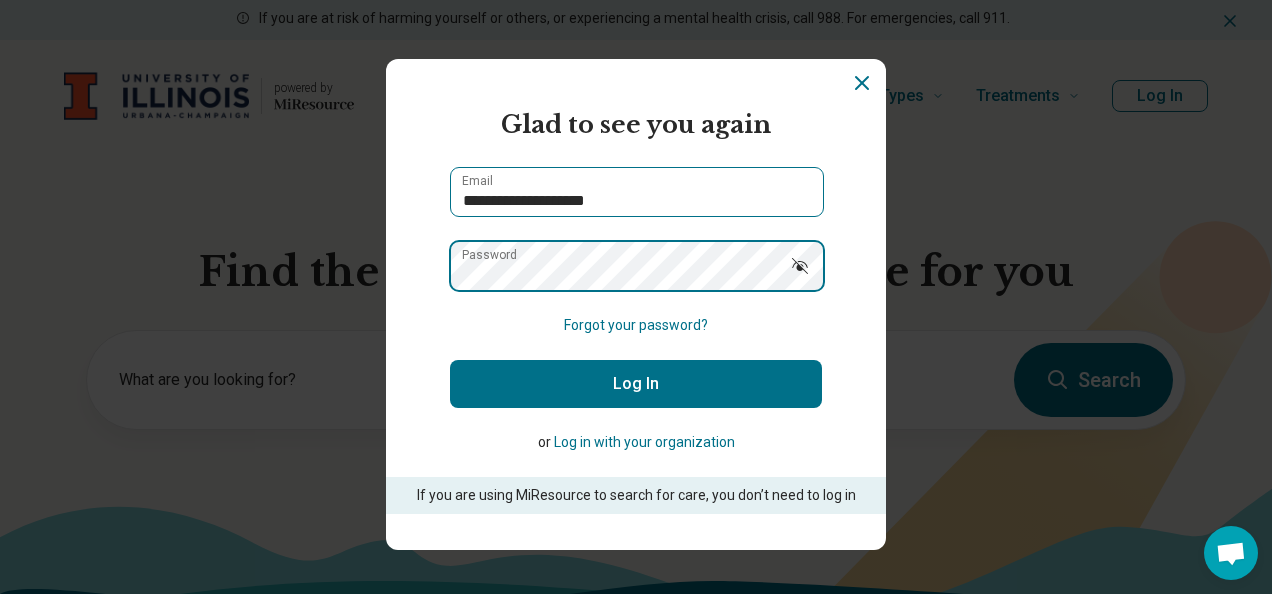 click on "Log In" at bounding box center (636, 384) 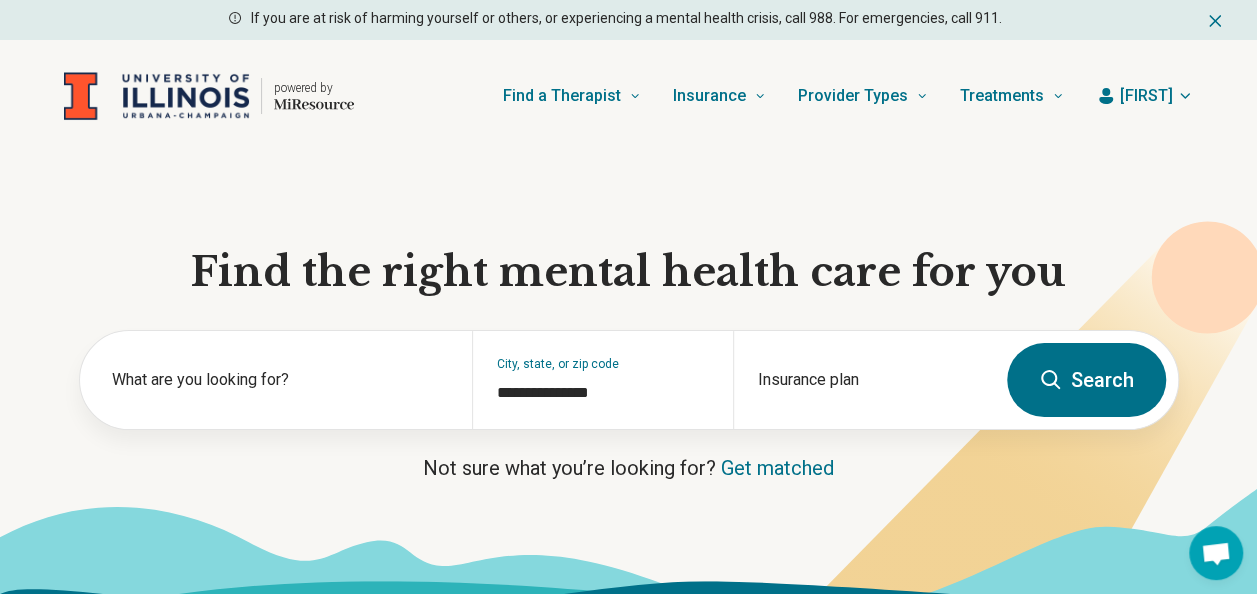 click on "[FIRST]" at bounding box center (1146, 96) 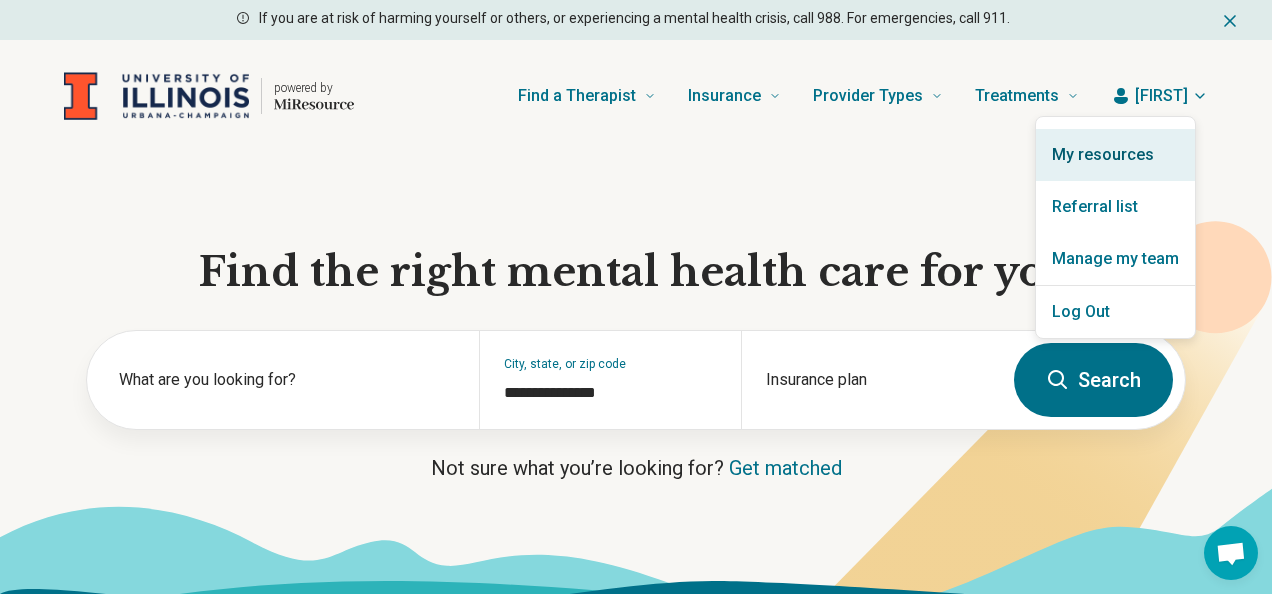 click on "My resources" at bounding box center [1115, 155] 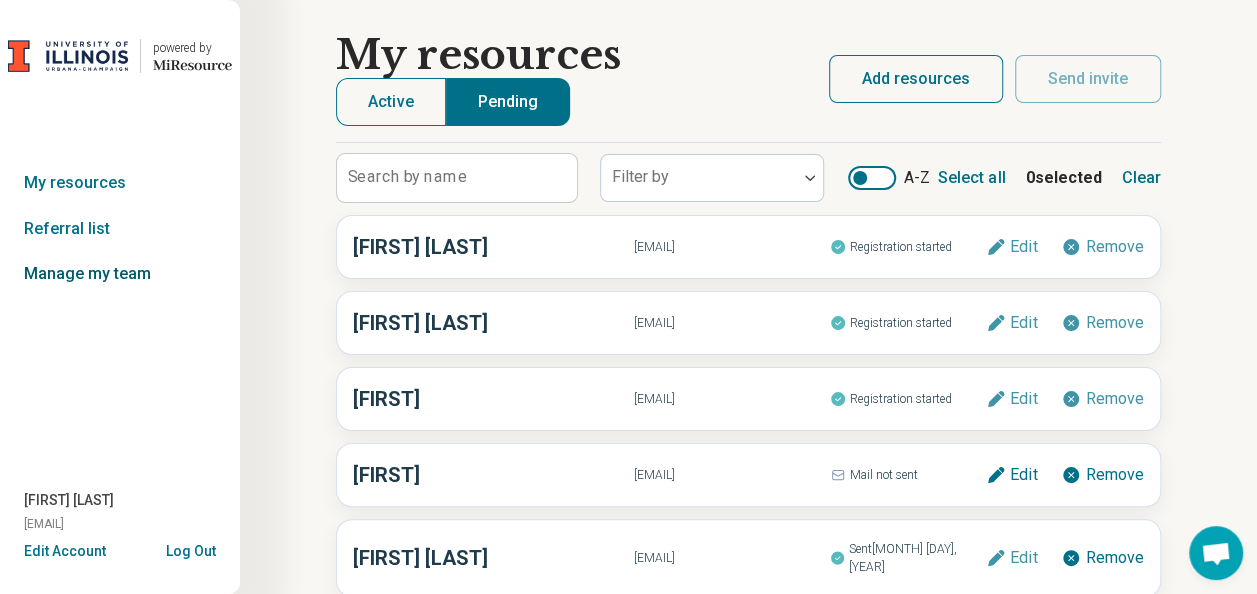 click on "Manage my team" at bounding box center [120, 274] 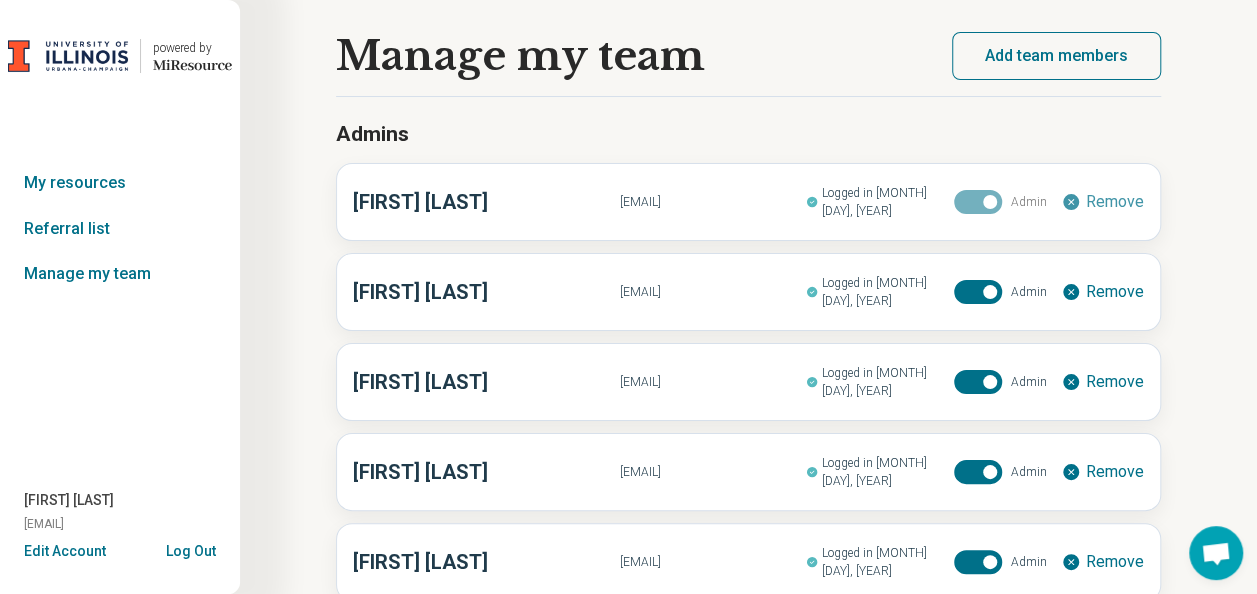 click on "Manage my team" at bounding box center [120, 274] 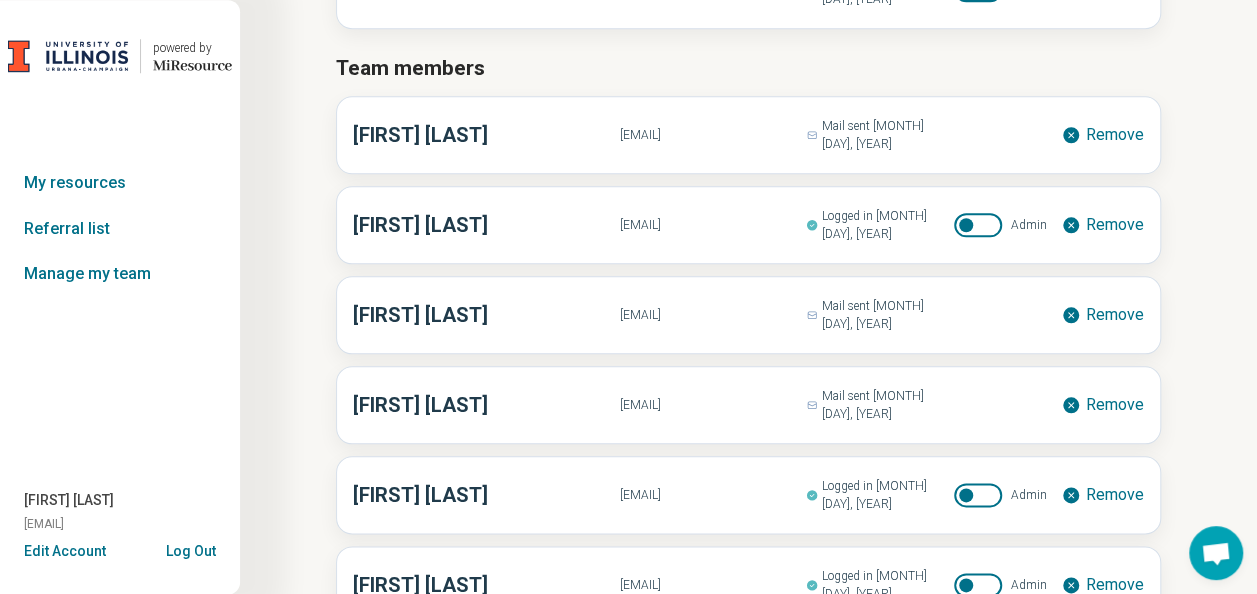 scroll, scrollTop: 958, scrollLeft: 0, axis: vertical 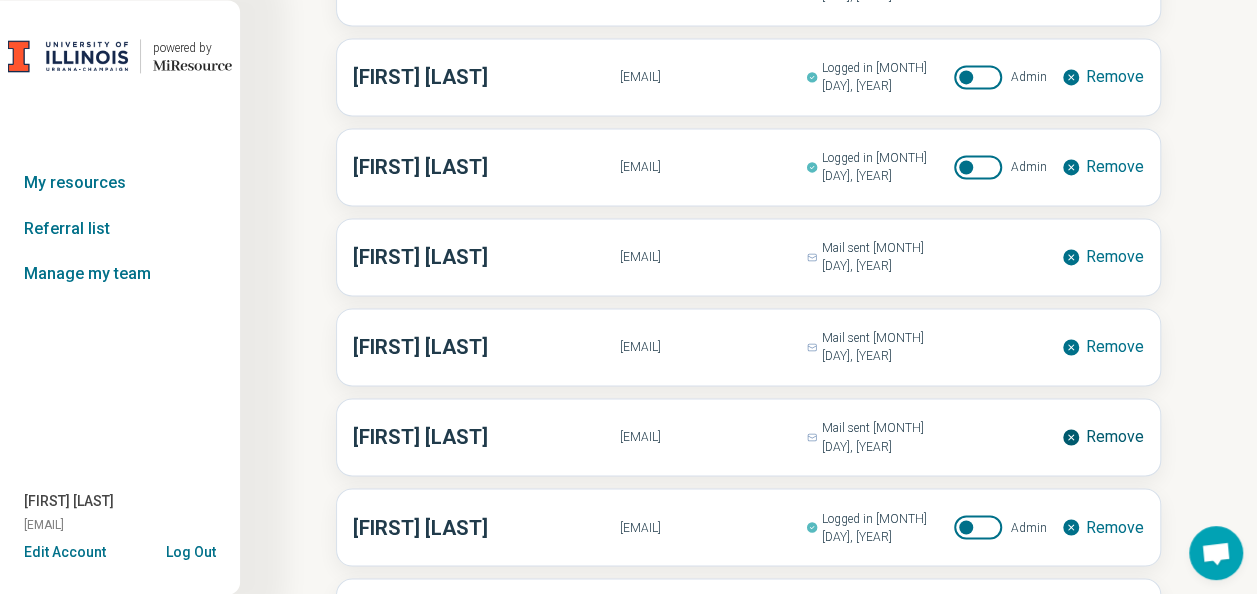 click on "Remove" at bounding box center (1114, 437) 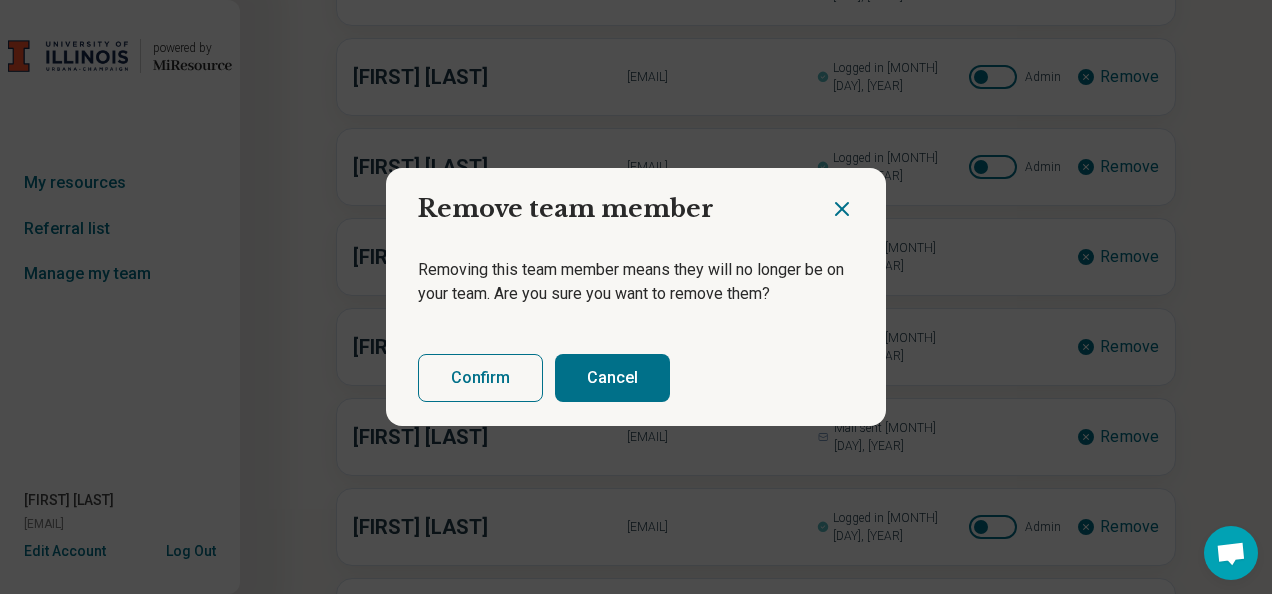 click on "Confirm" at bounding box center [480, 378] 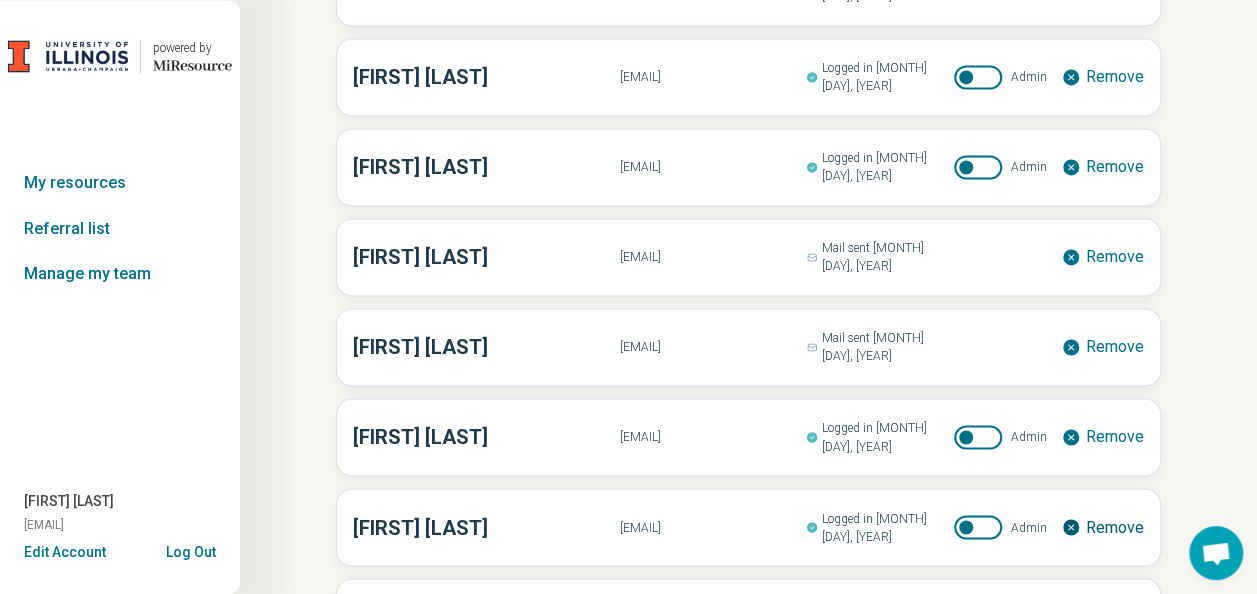 click on "Remove" at bounding box center [1114, 527] 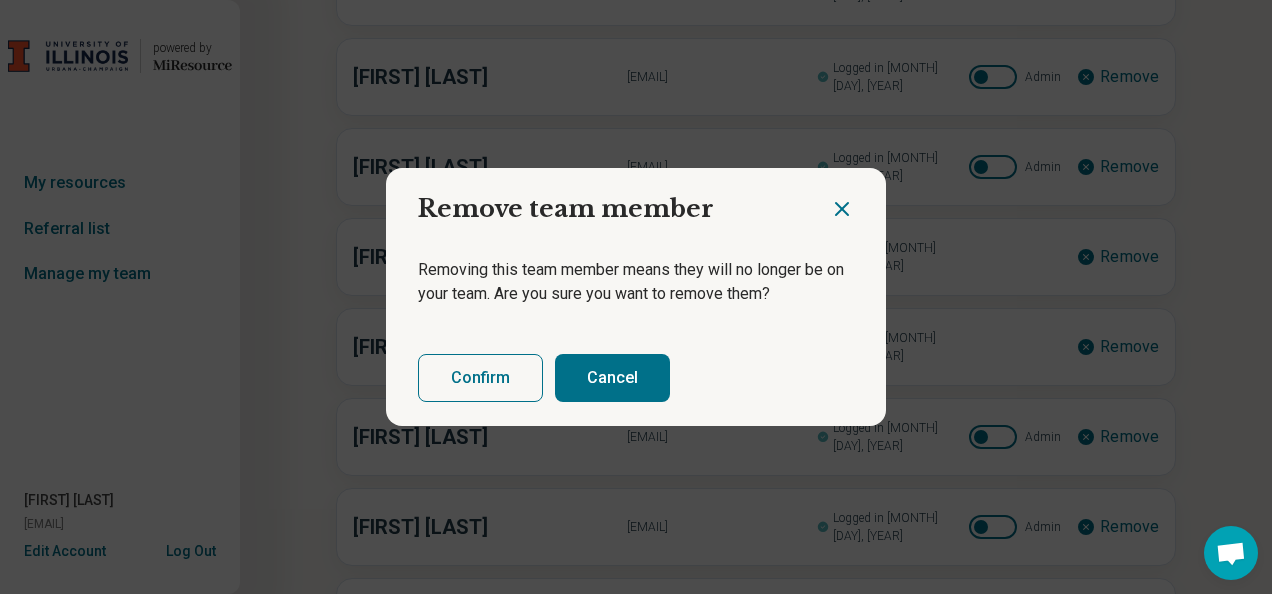 click on "Confirm" at bounding box center [480, 378] 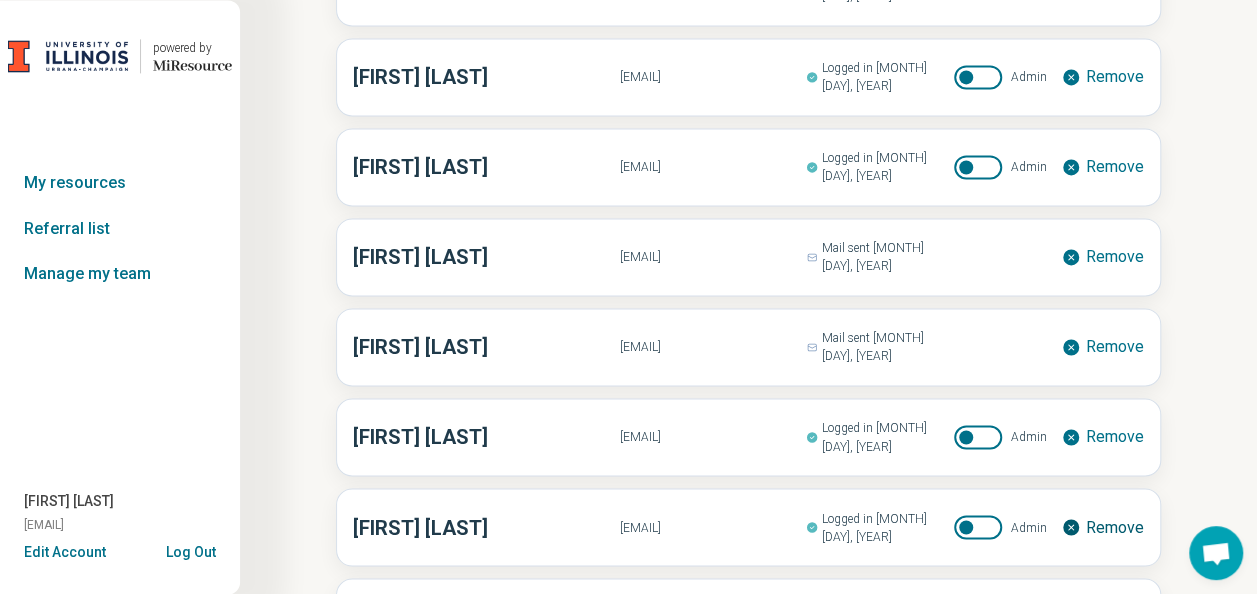 click on "Remove" at bounding box center (1114, 527) 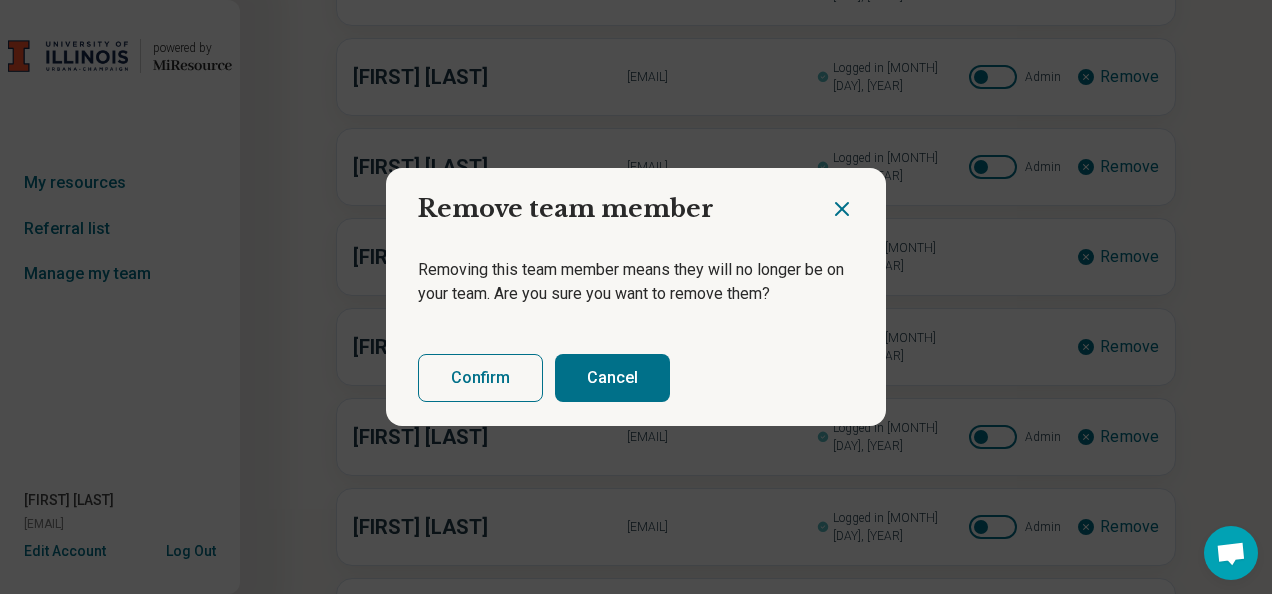 click on "Confirm" at bounding box center [480, 378] 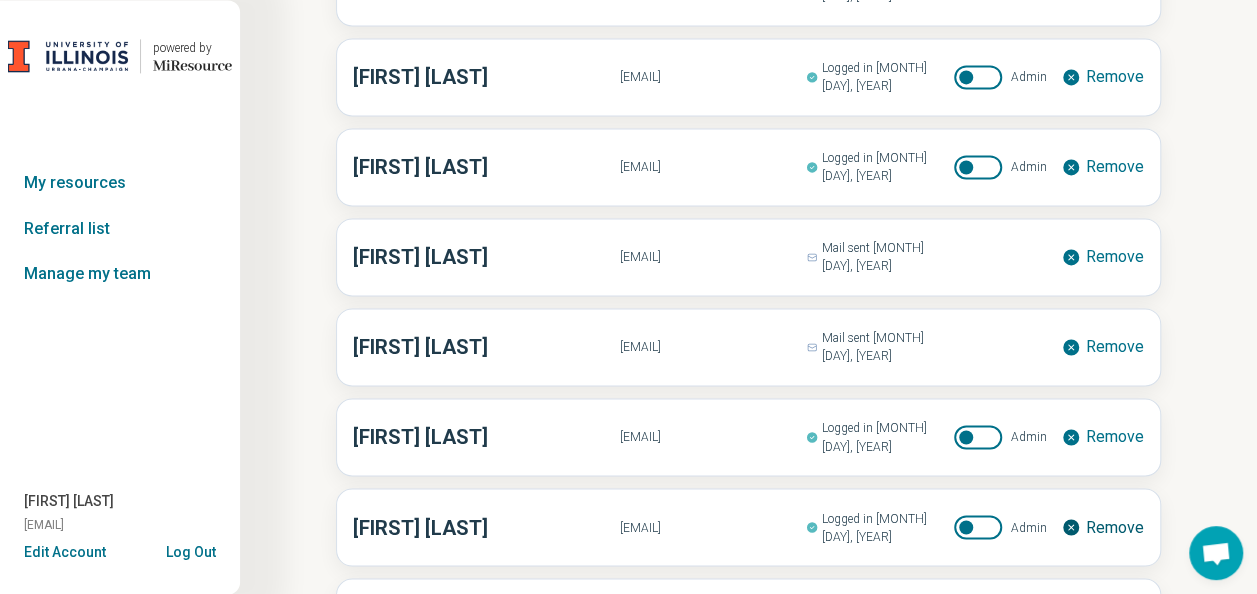 click on "Remove" at bounding box center [1114, 527] 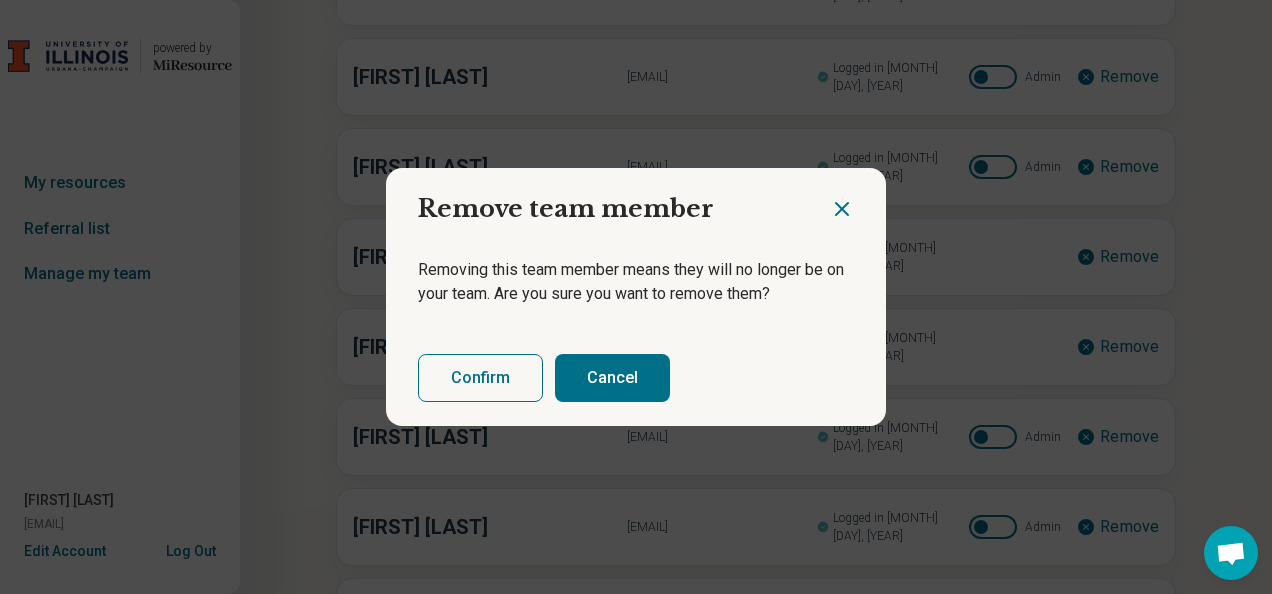 click on "Confirm" at bounding box center (480, 378) 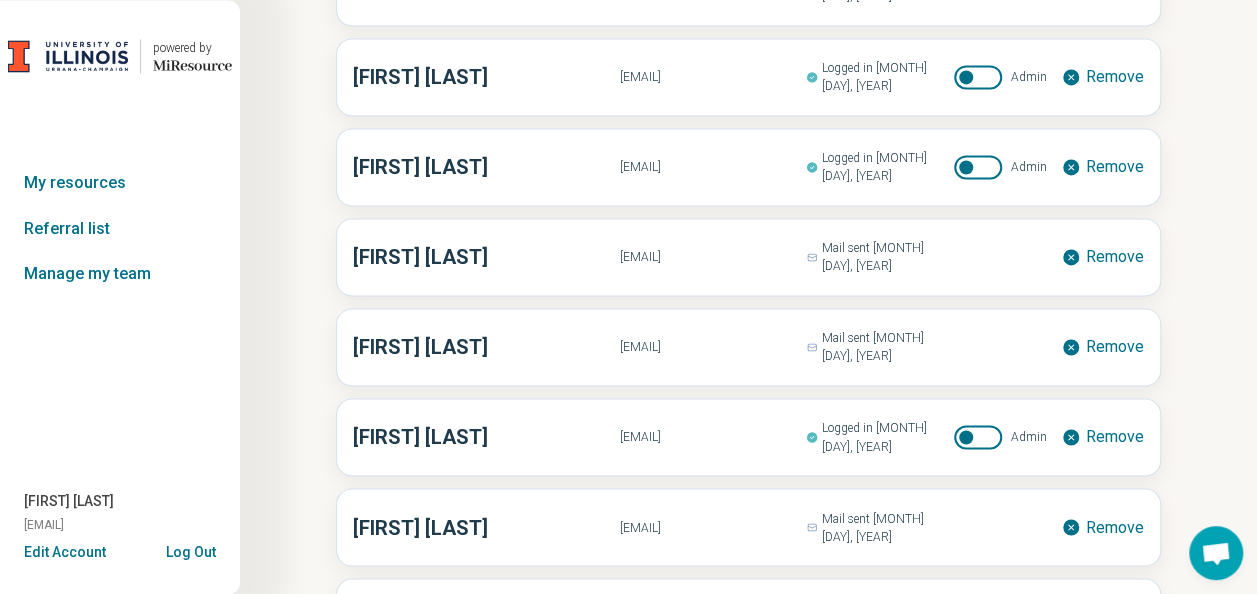 click on "Remove" at bounding box center [1114, 707] 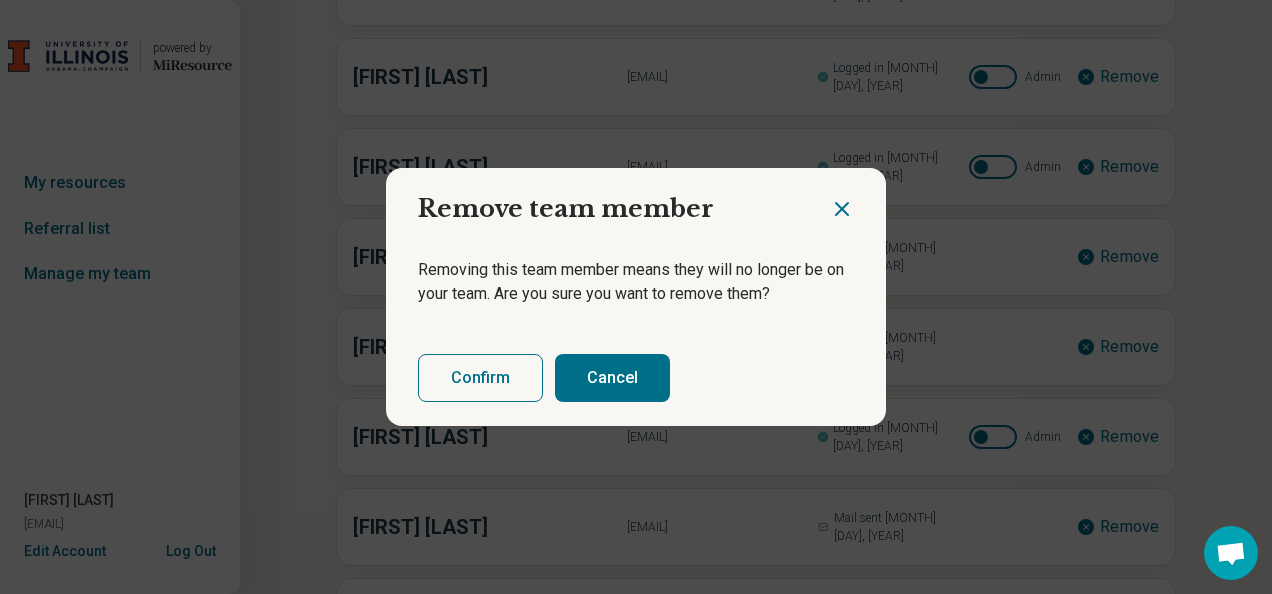 click on "Confirm" at bounding box center (480, 378) 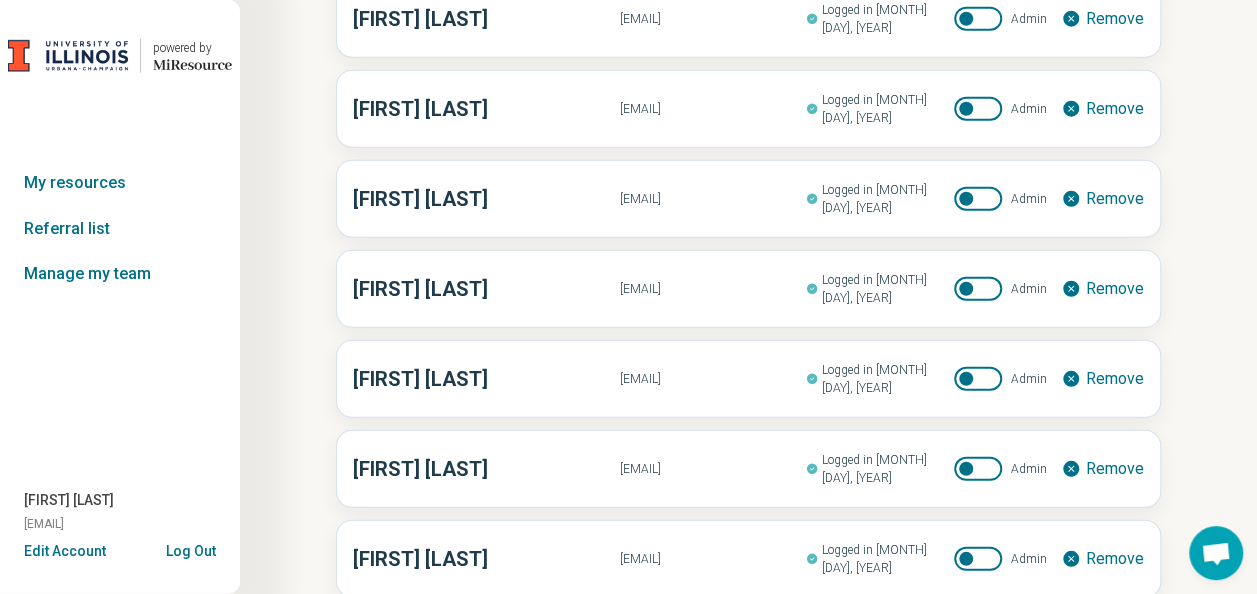scroll, scrollTop: 2583, scrollLeft: 0, axis: vertical 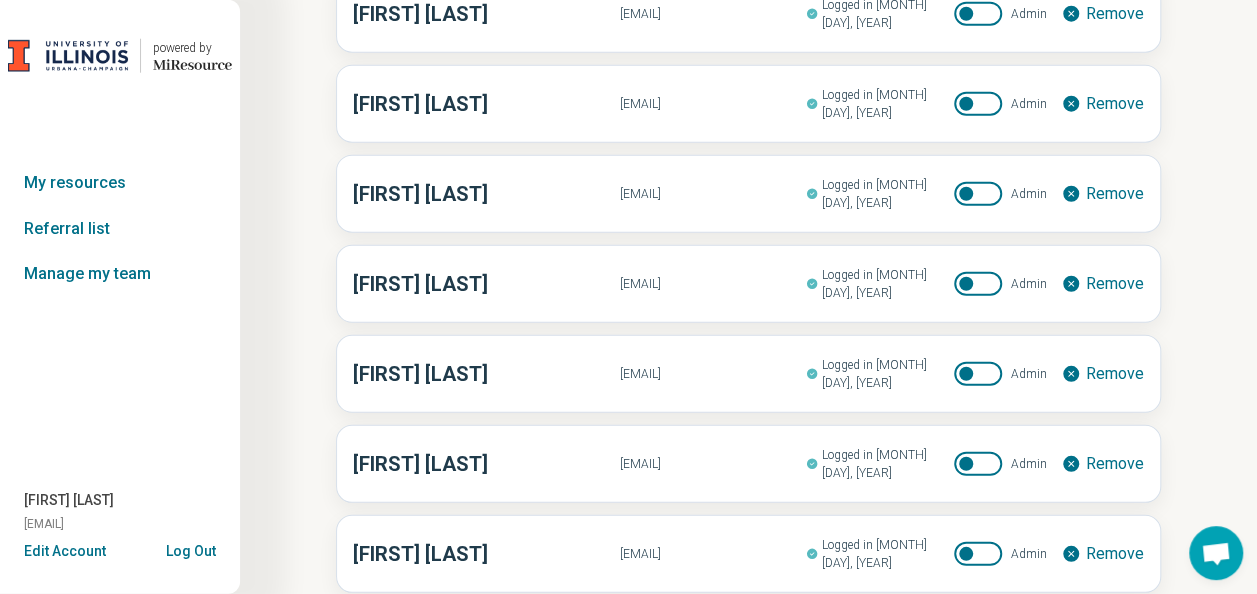 click on "Remove" at bounding box center [1114, 644] 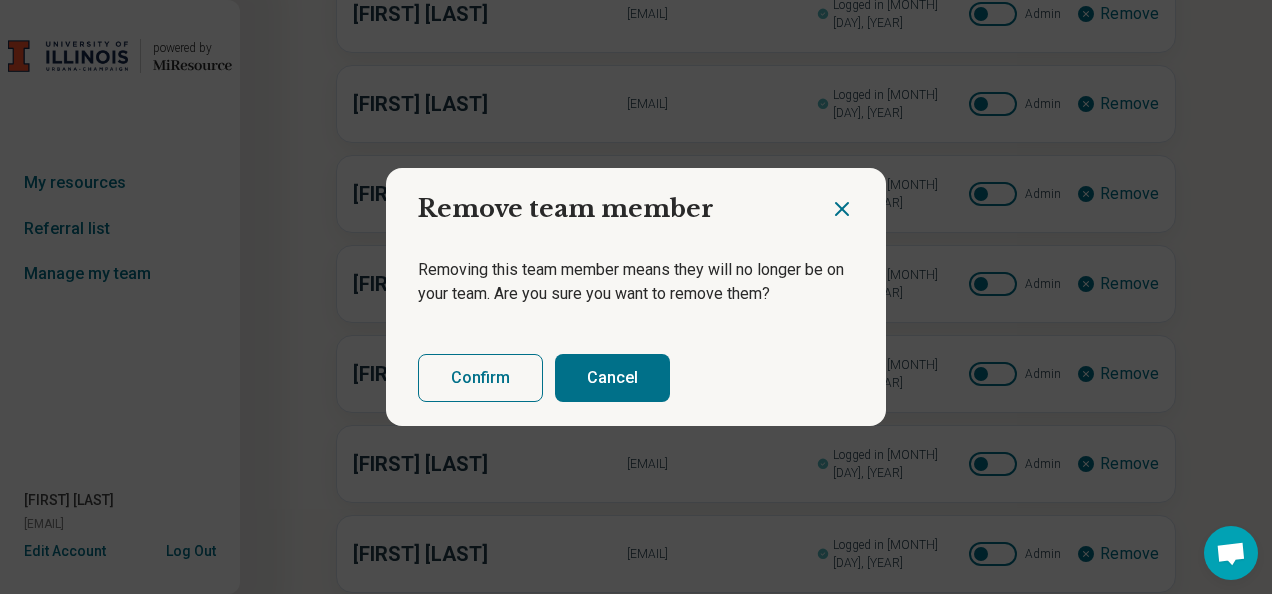 click on "Confirm" at bounding box center [480, 378] 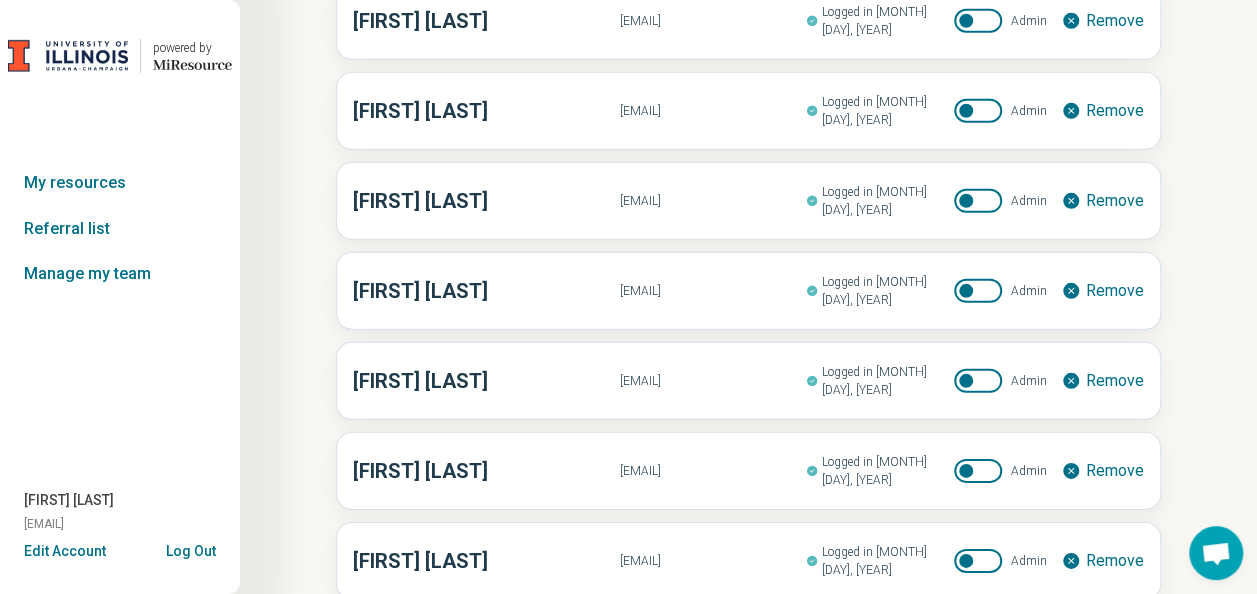 scroll, scrollTop: 2851, scrollLeft: 0, axis: vertical 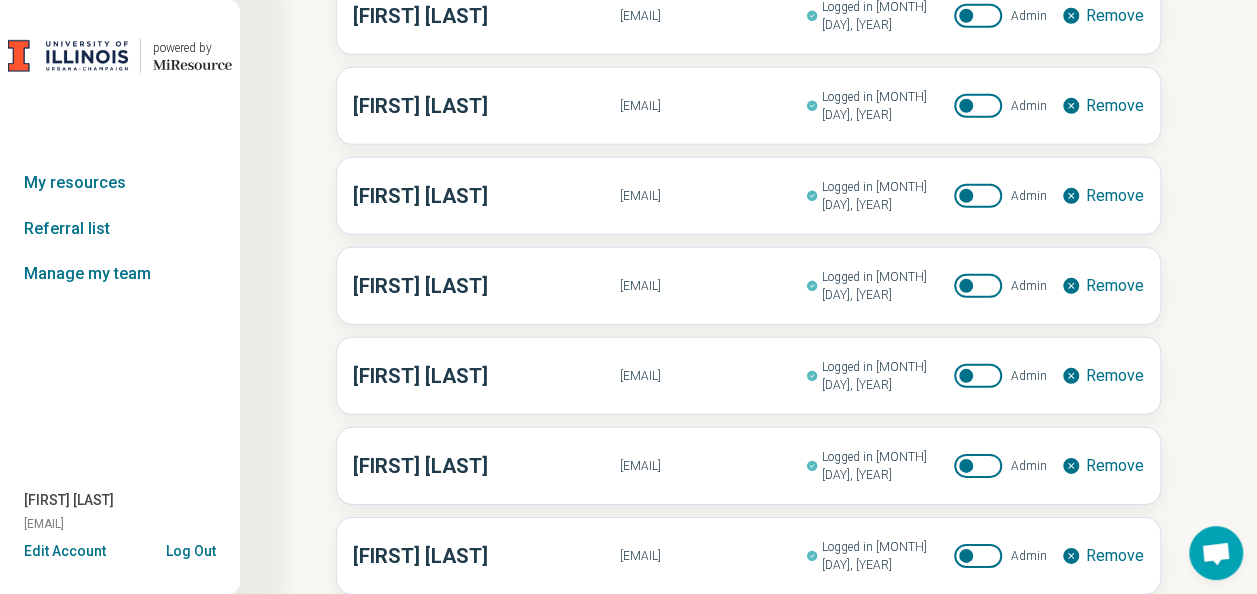 click on "Remove" at bounding box center (1114, 826) 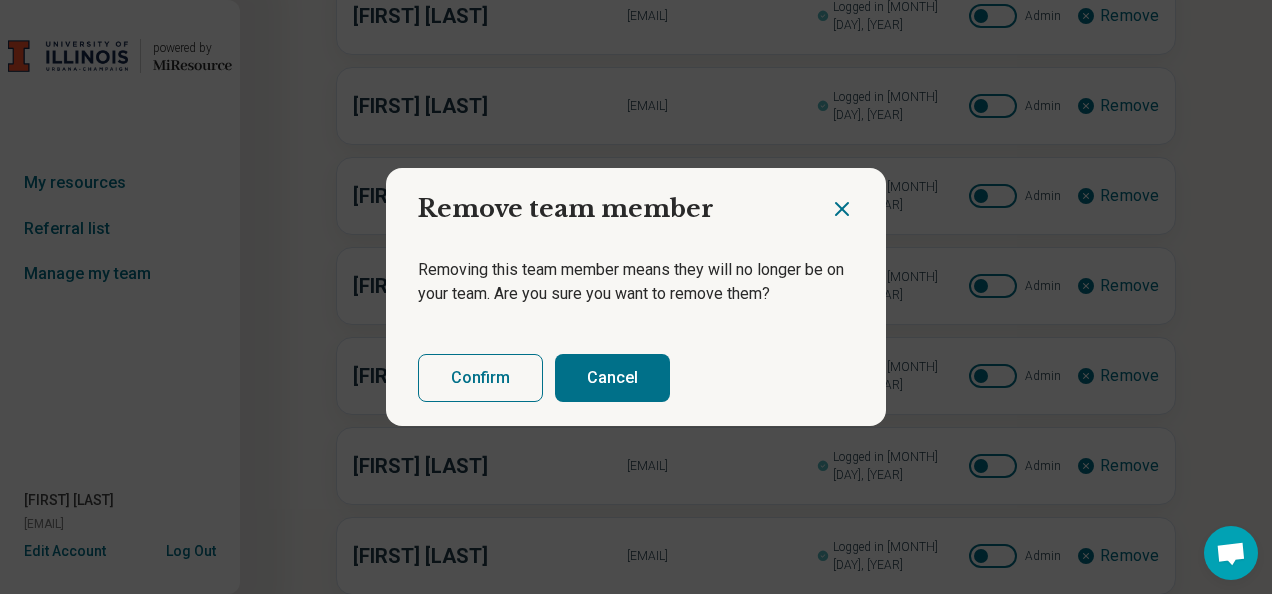 click on "Confirm" at bounding box center [480, 378] 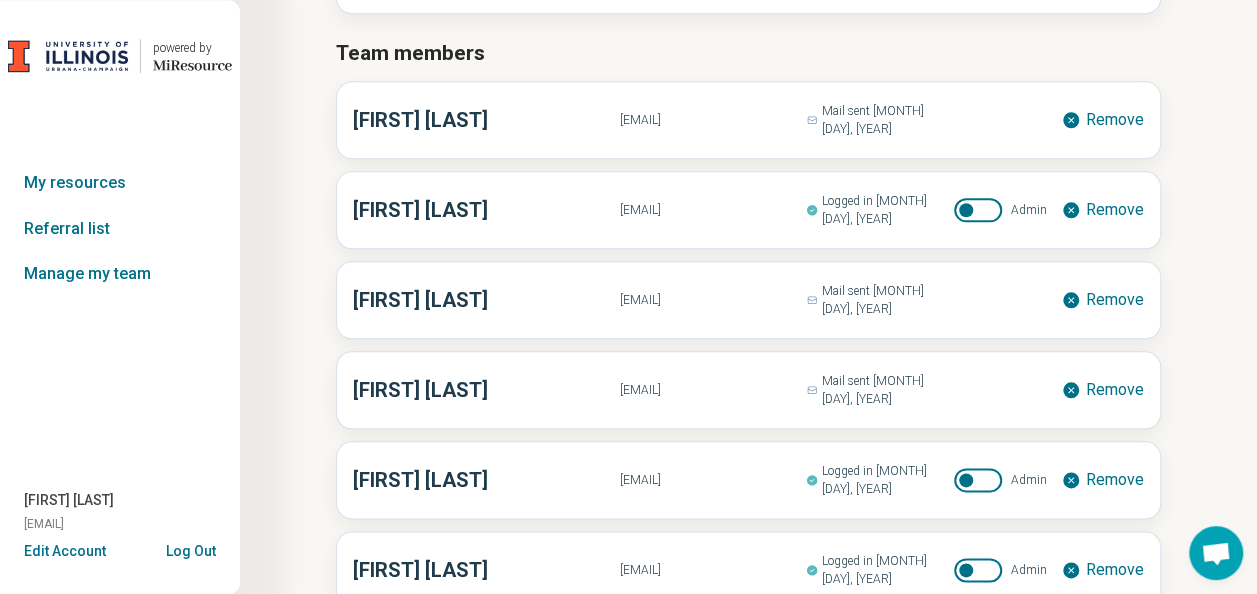 scroll, scrollTop: 918, scrollLeft: 0, axis: vertical 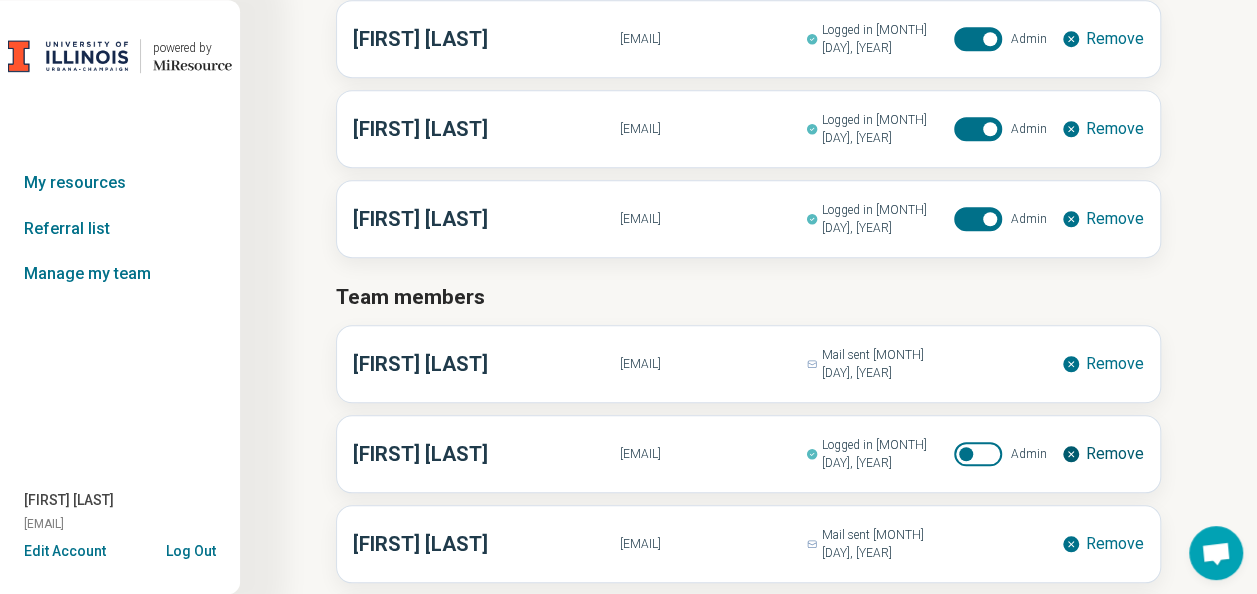 click on "Remove" at bounding box center [1114, 454] 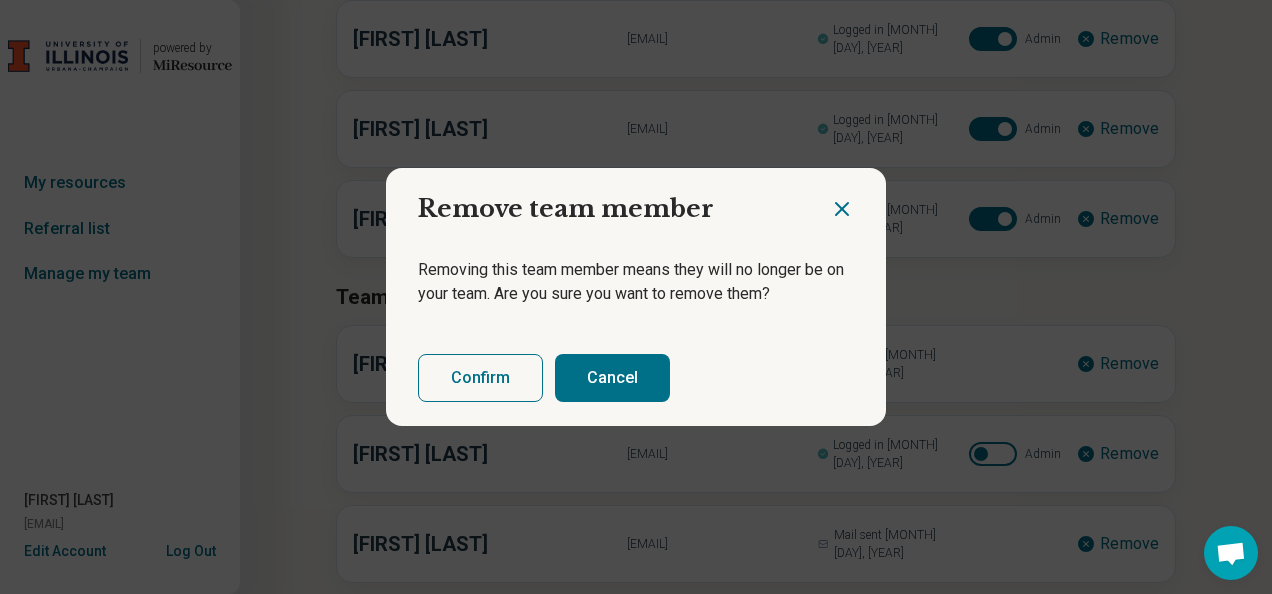 click on "Confirm" at bounding box center [480, 378] 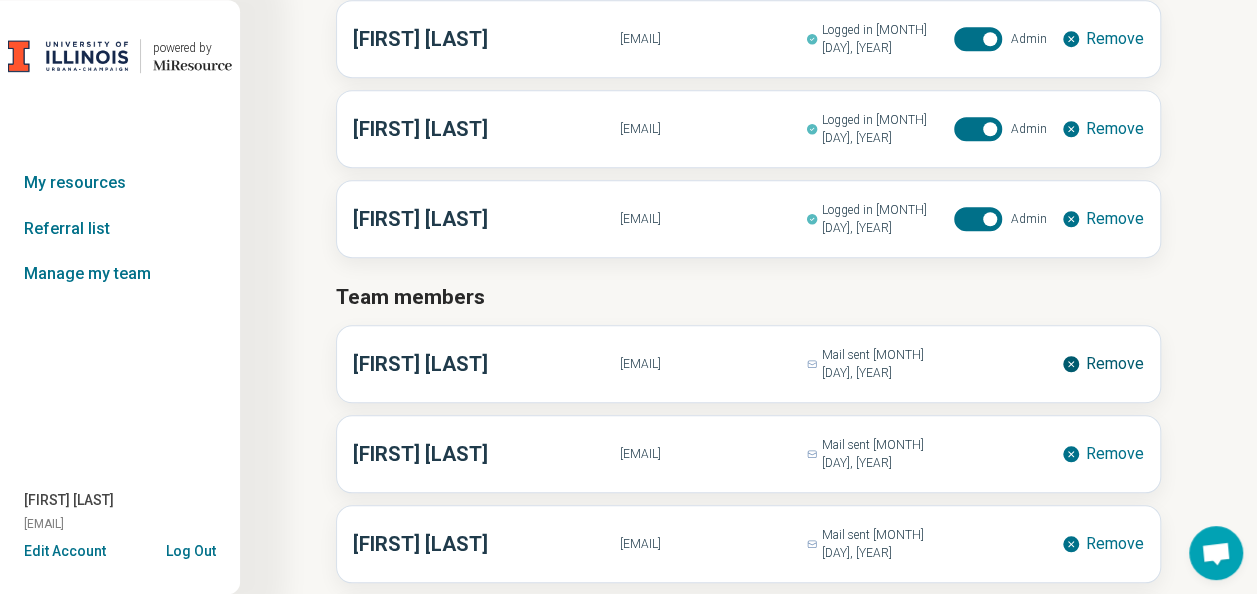 click on "Remove" at bounding box center (1114, 364) 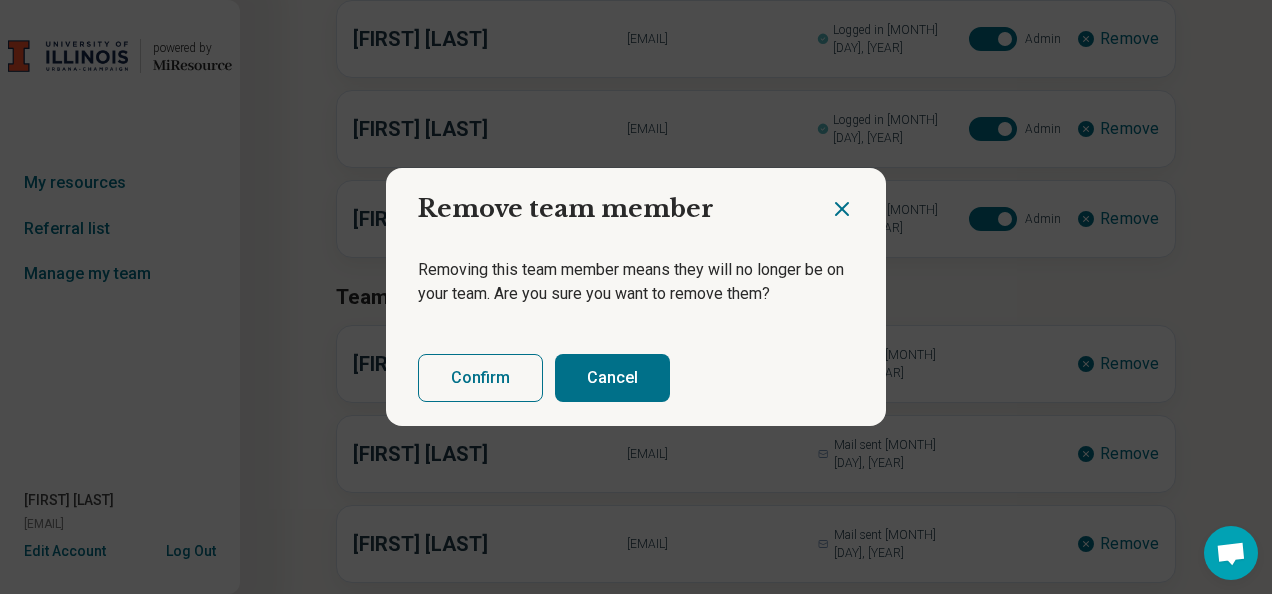 click on "Confirm" at bounding box center [480, 378] 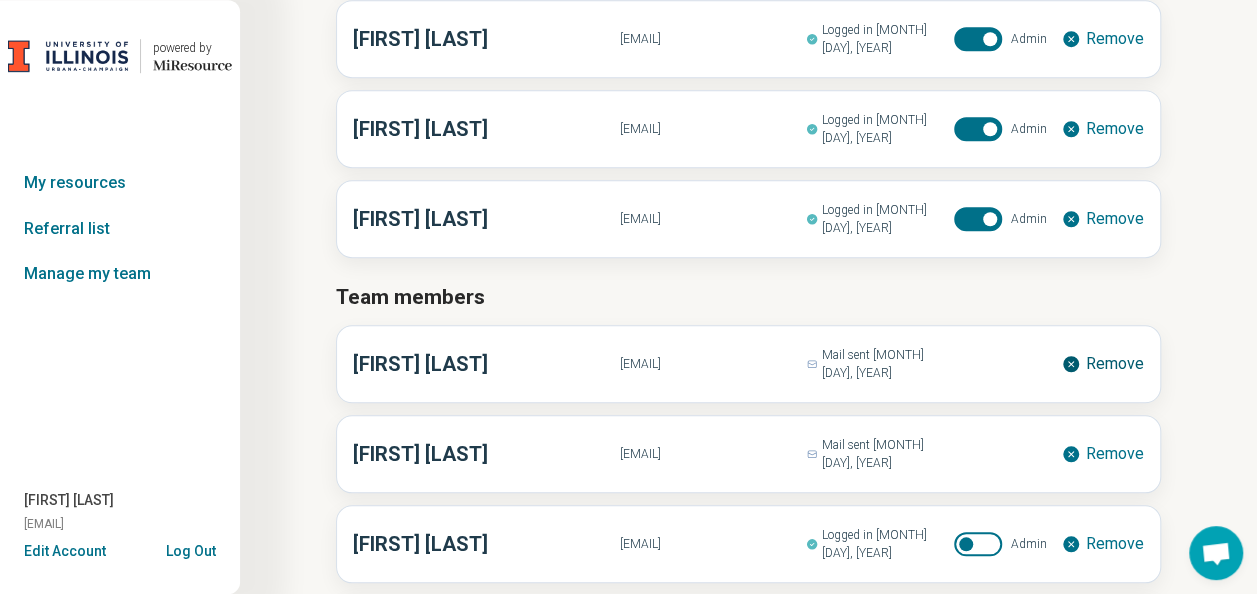 click on "Remove" at bounding box center [1114, 364] 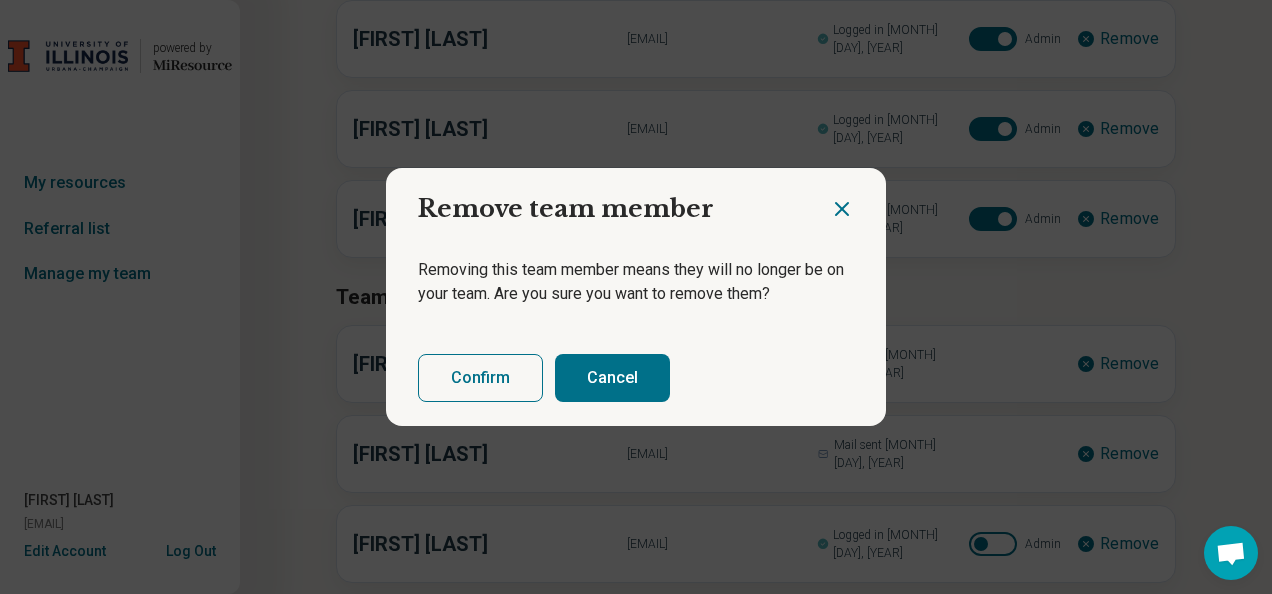 click on "Confirm" at bounding box center [480, 378] 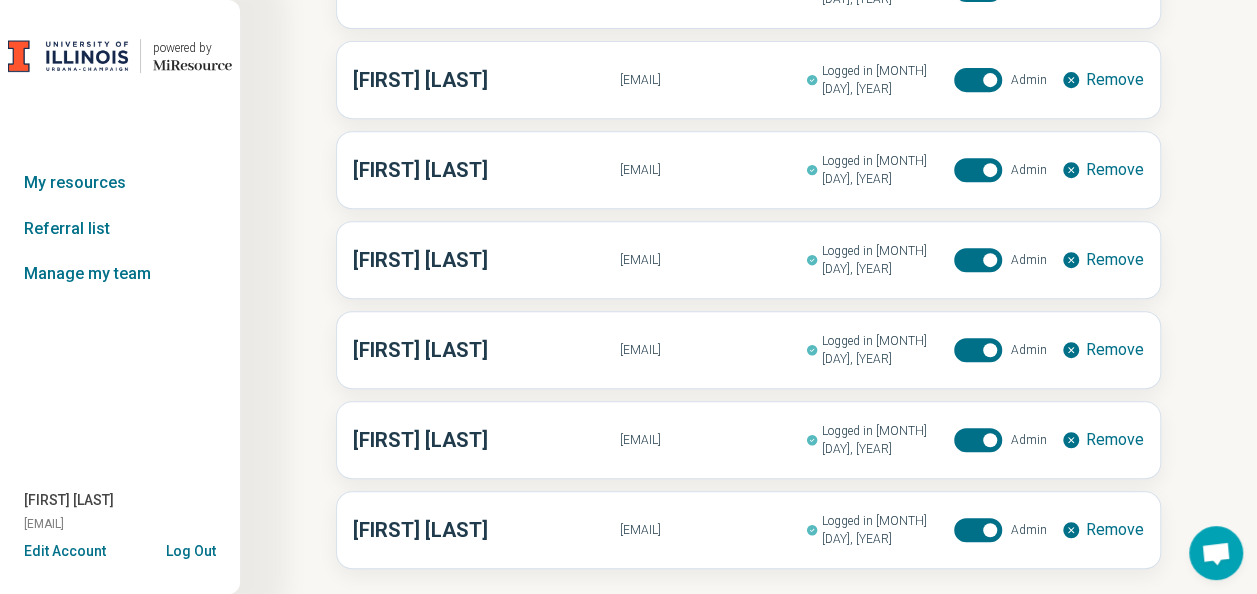 scroll, scrollTop: 35, scrollLeft: 0, axis: vertical 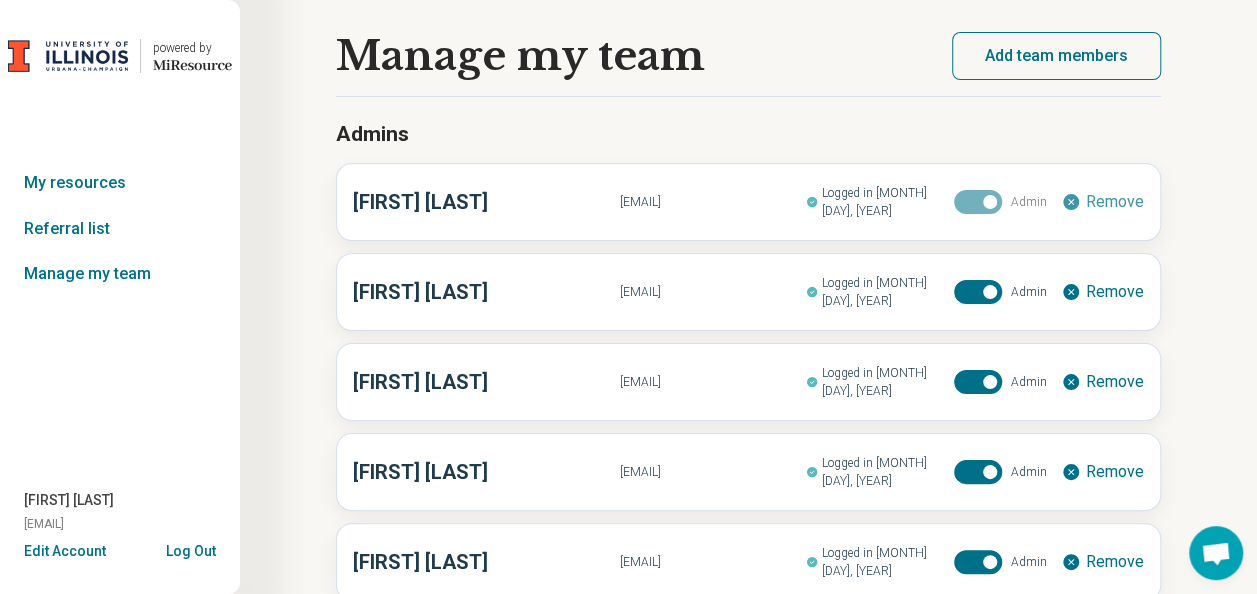 click on "Add team members" at bounding box center [1056, 56] 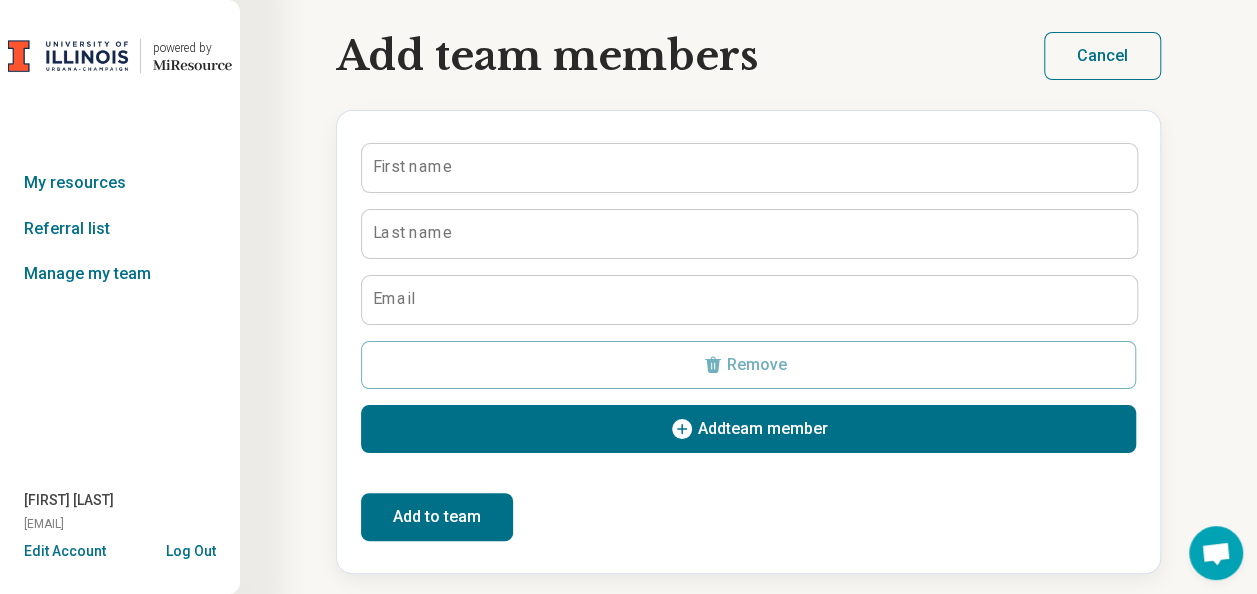 click on "First name" at bounding box center (412, 167) 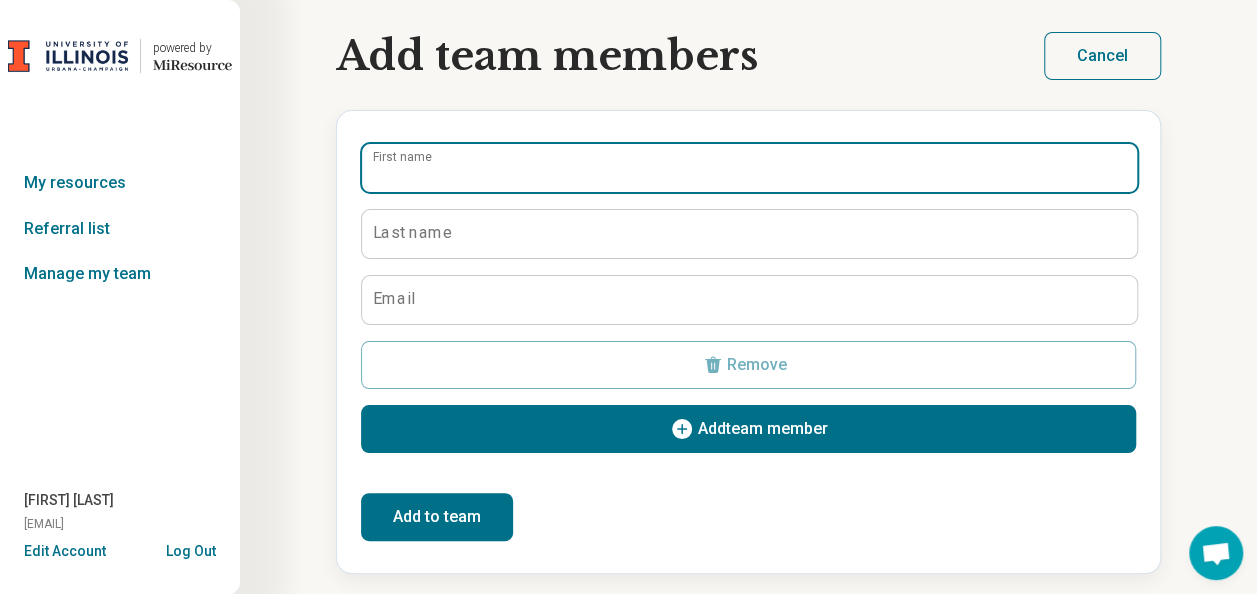click on "First name" at bounding box center (749, 168) 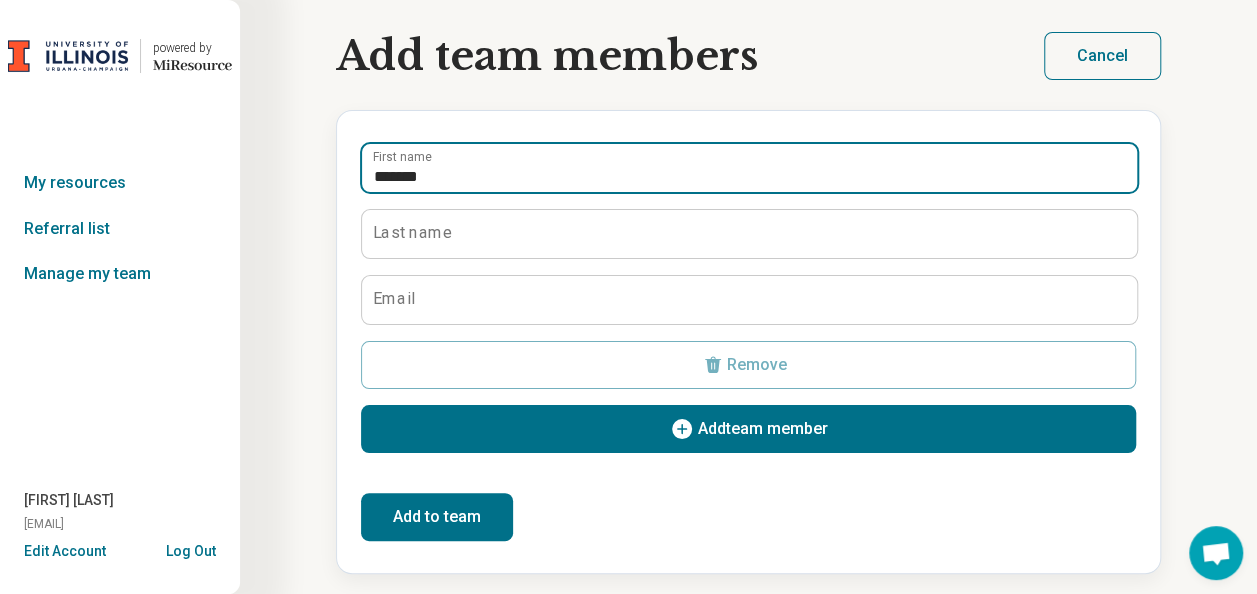 type on "*******" 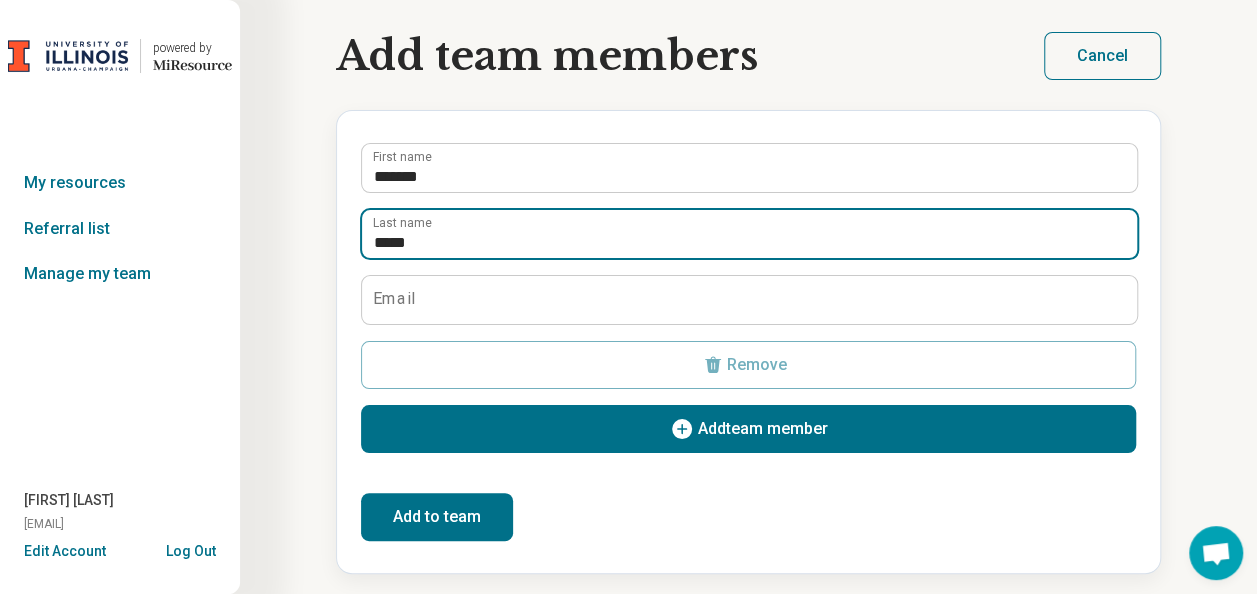 type on "*****" 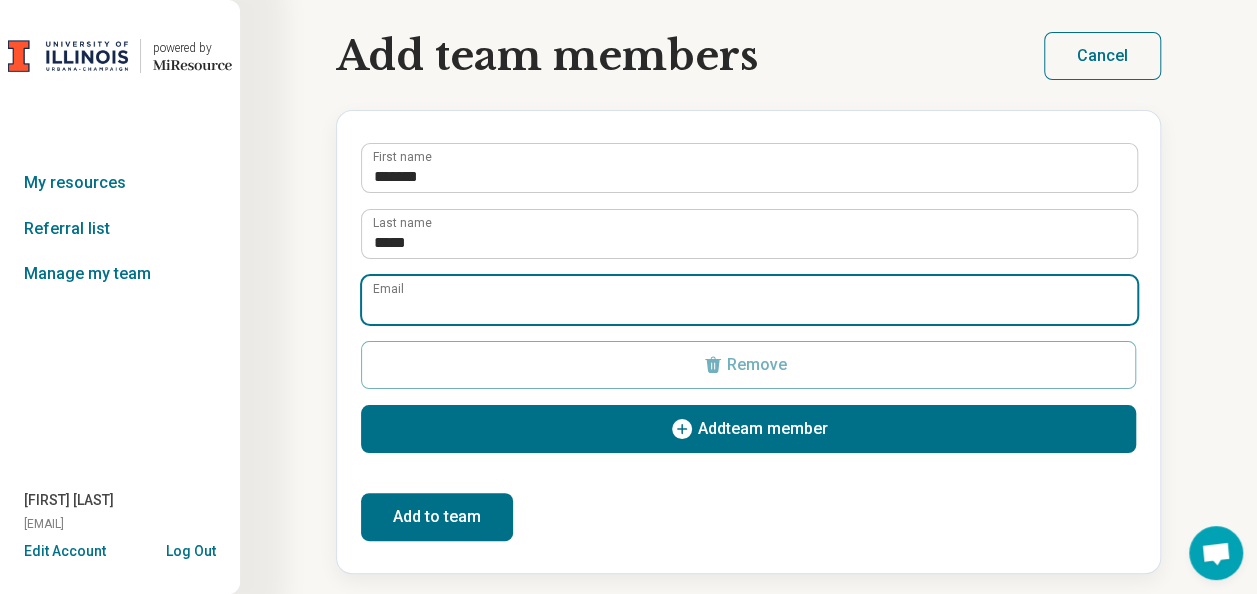paste on "**********" 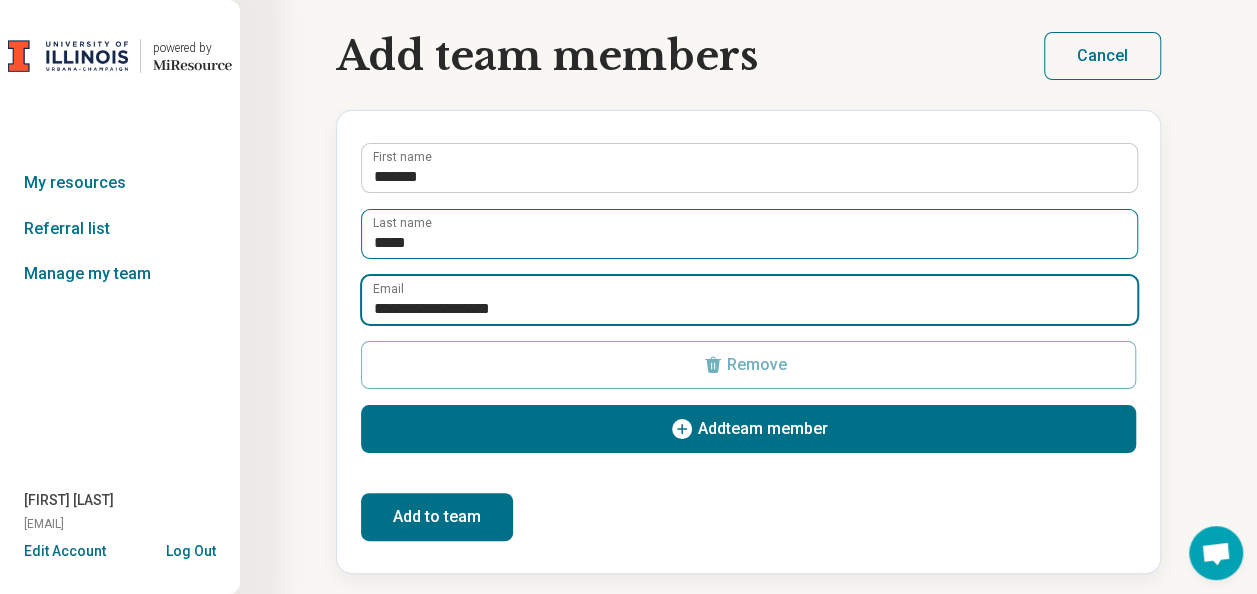 type on "**********" 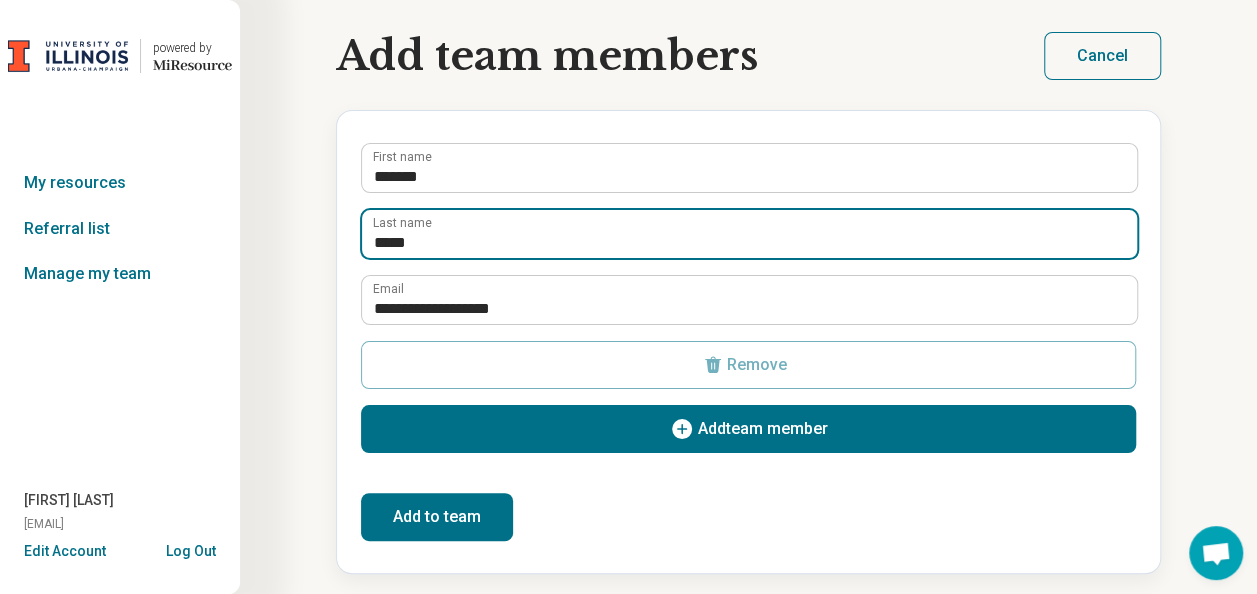 click on "*****" at bounding box center [749, 234] 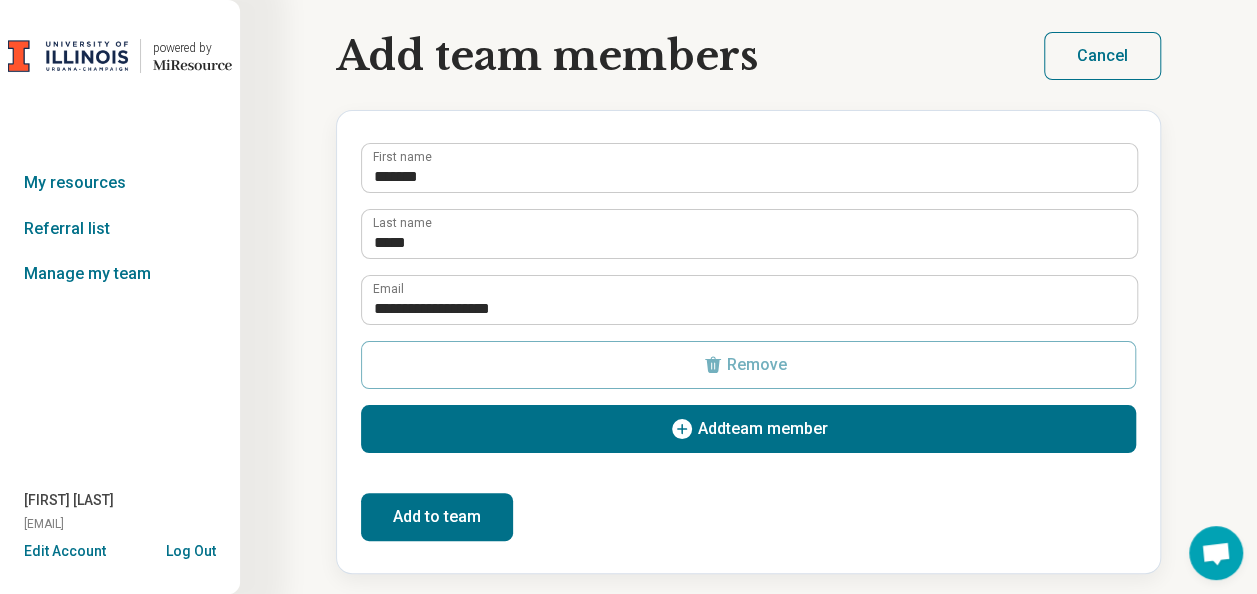 click on "Add  team member" at bounding box center (748, 429) 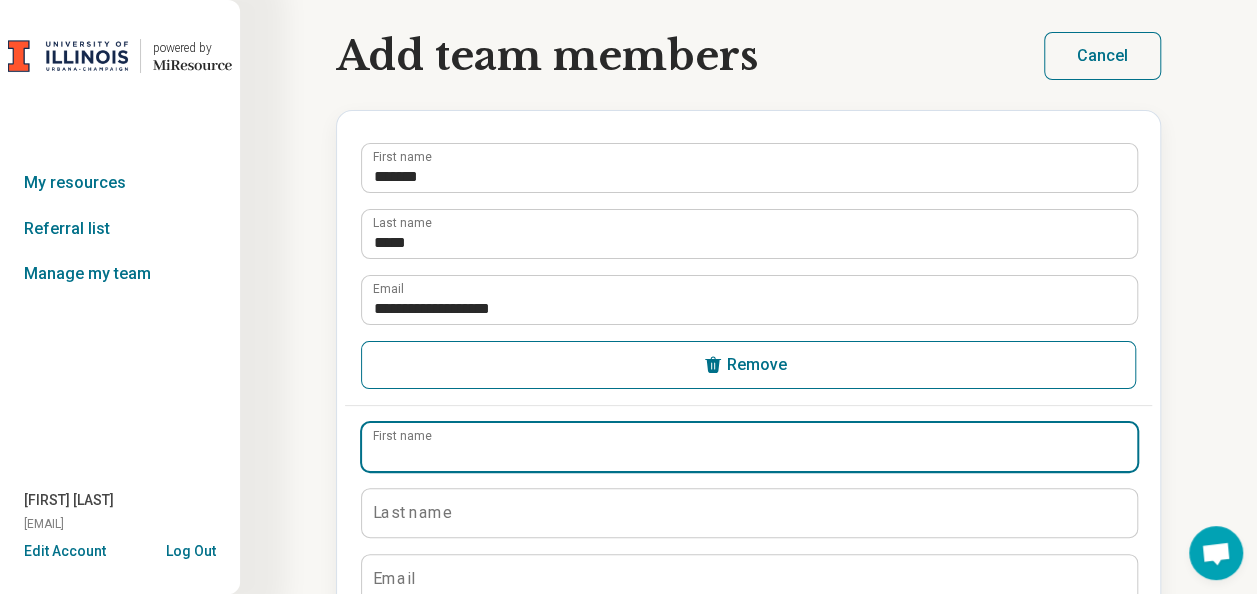 click on "First name" at bounding box center (749, 447) 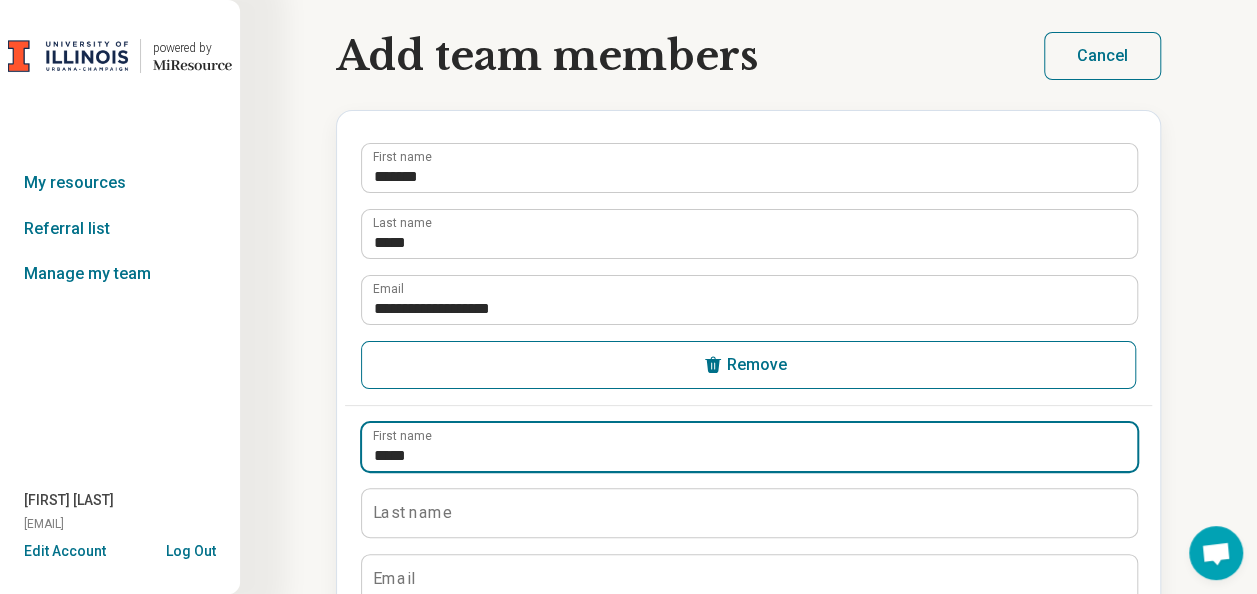 type on "*****" 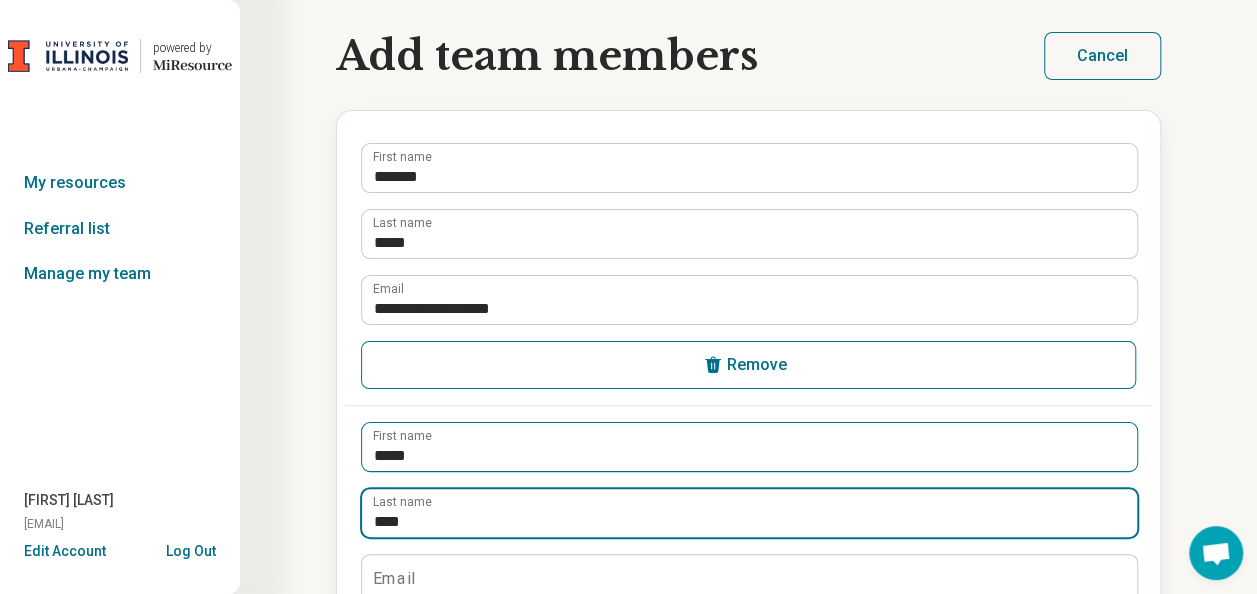 type on "****" 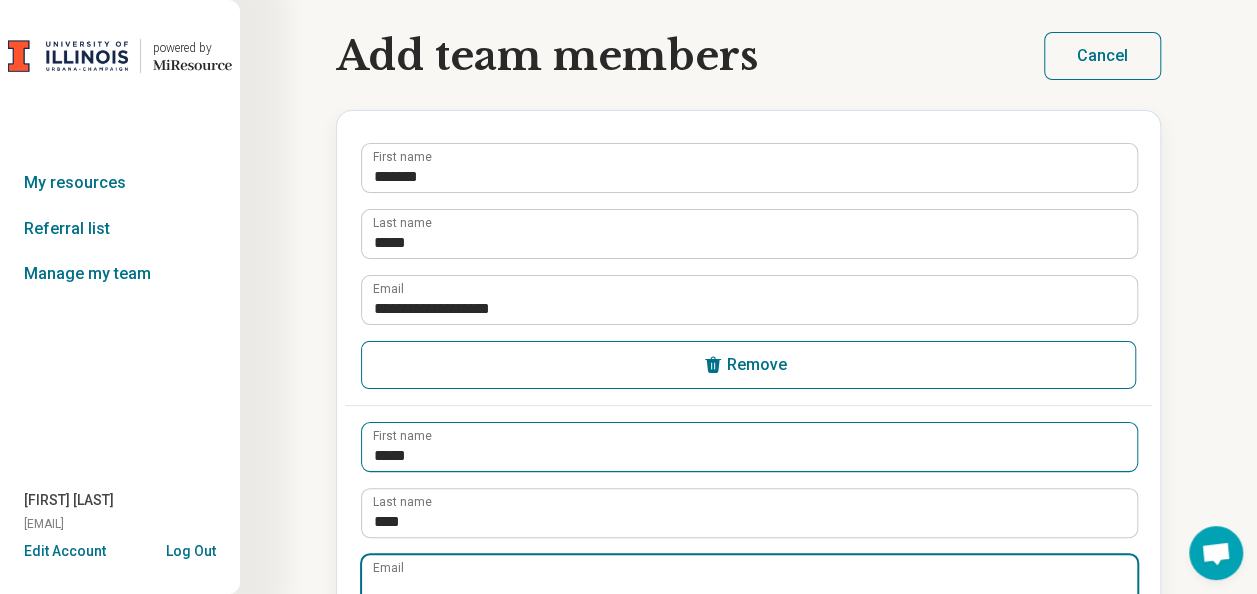 scroll, scrollTop: 2, scrollLeft: 0, axis: vertical 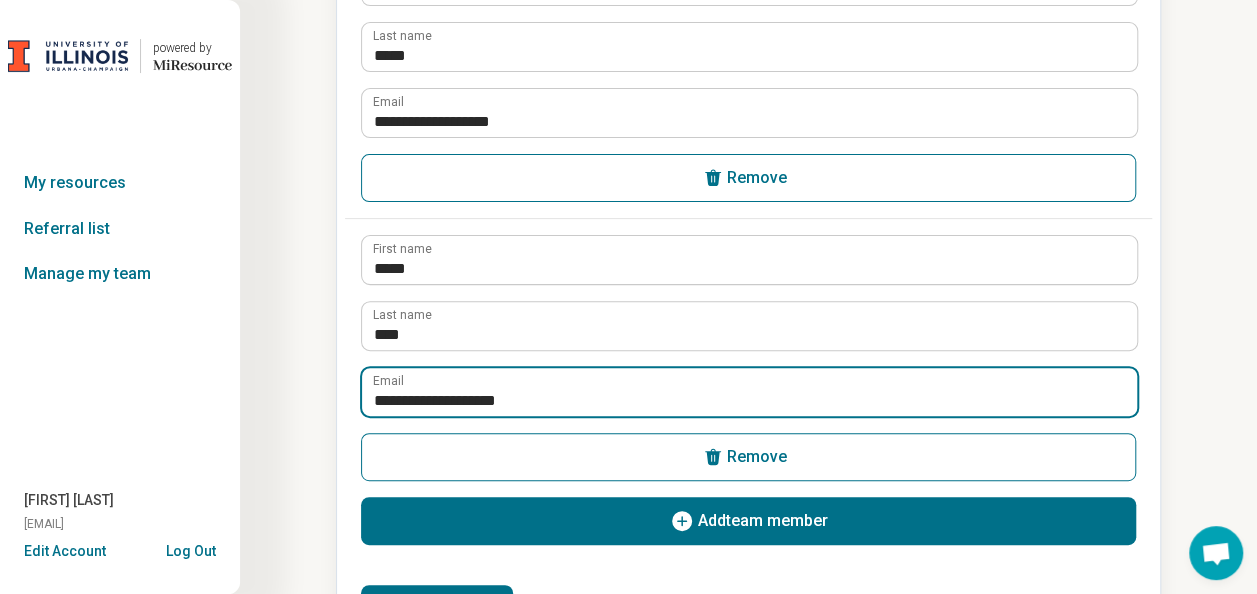 type on "**********" 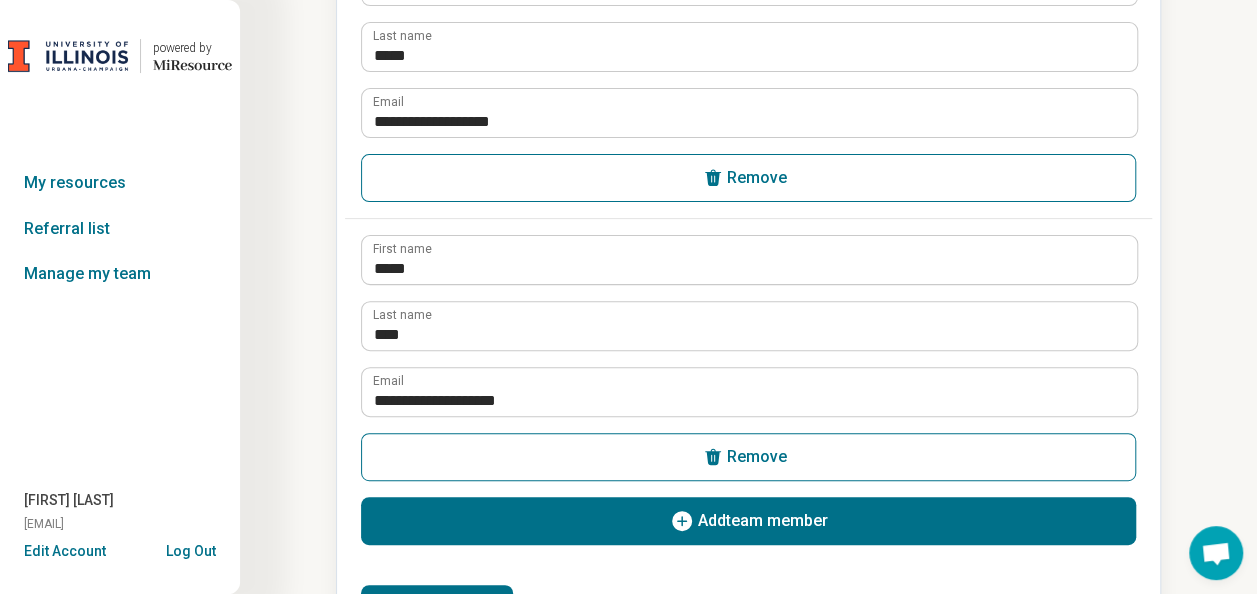 click on "Add  team member" at bounding box center [748, 521] 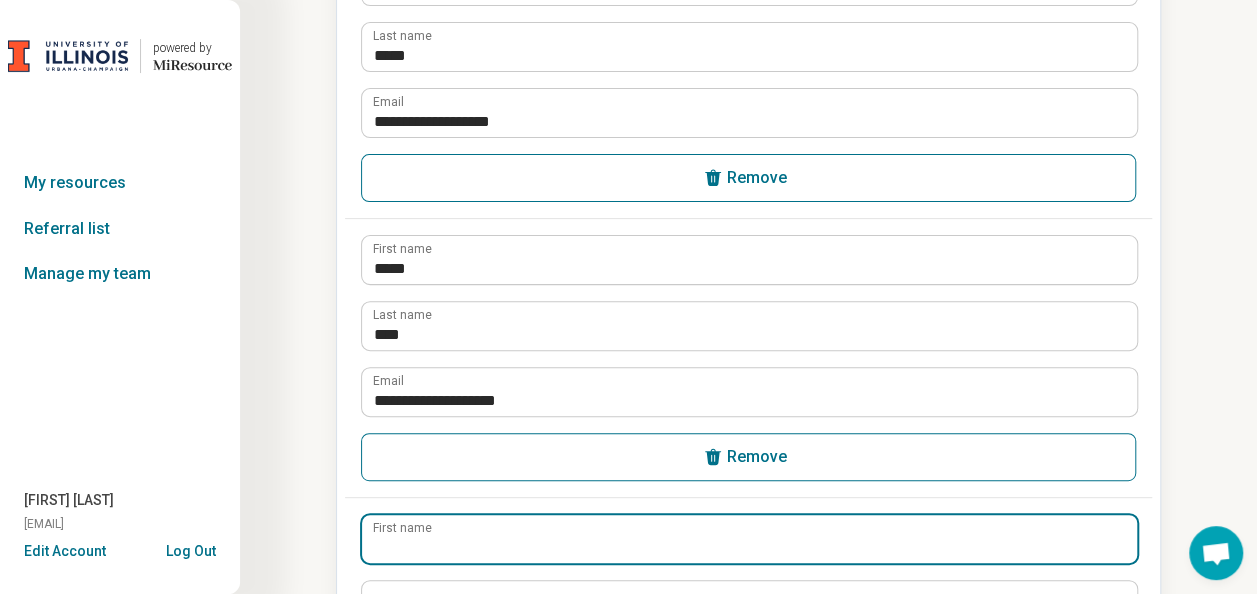 click on "First name" at bounding box center (749, 539) 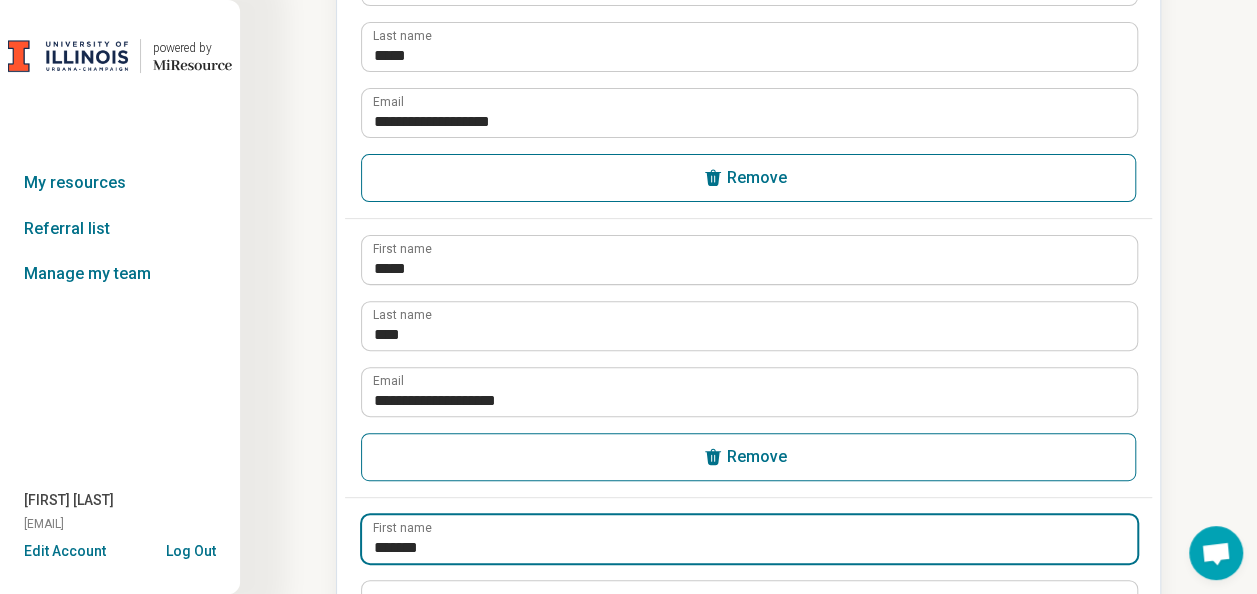 type on "*******" 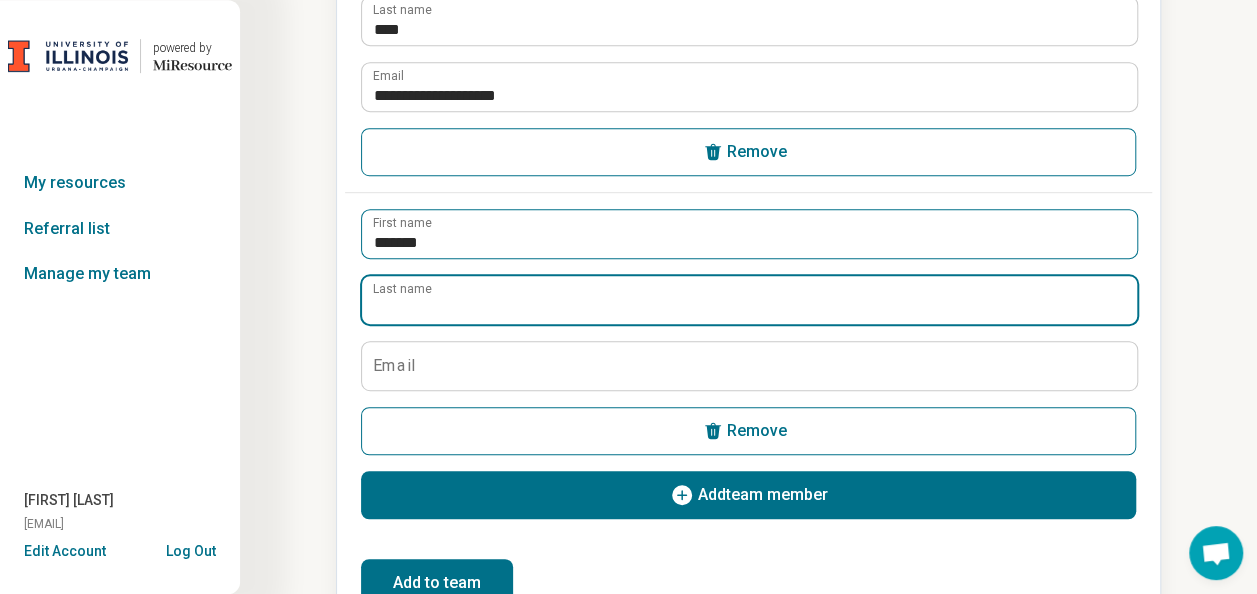 scroll, scrollTop: 502, scrollLeft: 0, axis: vertical 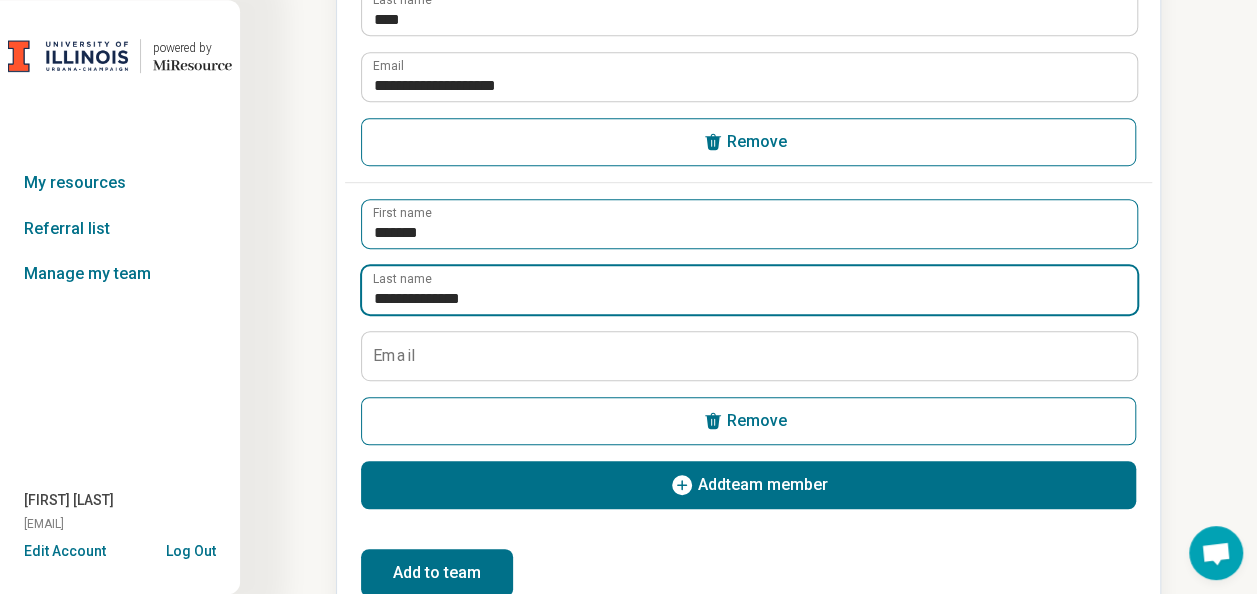 type on "**********" 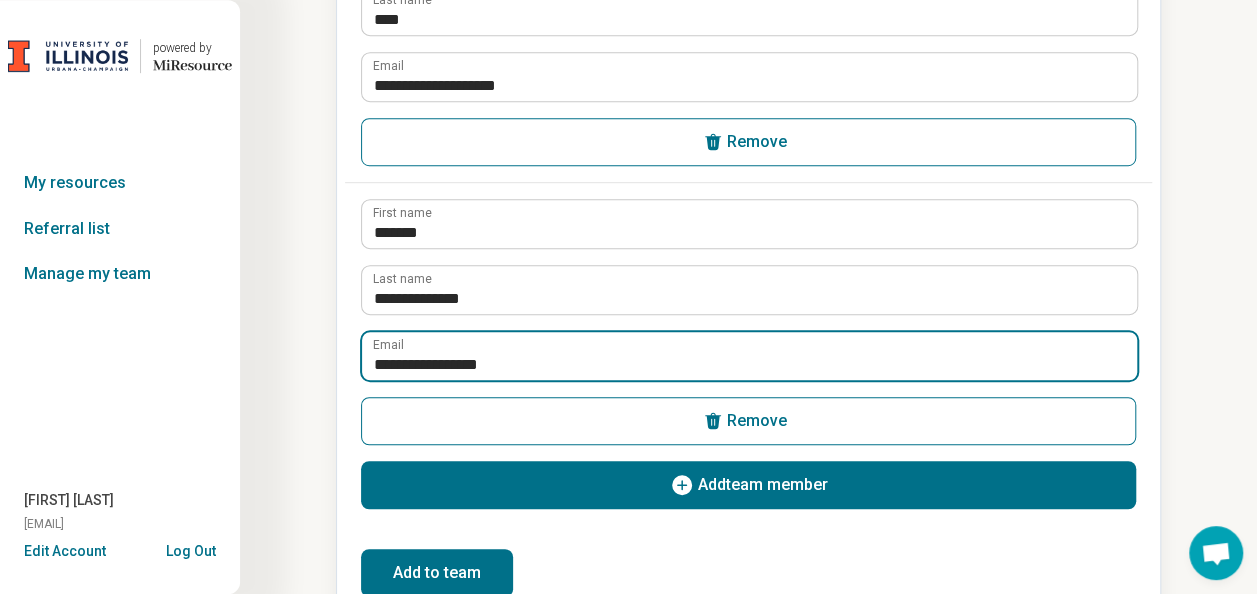 type on "**********" 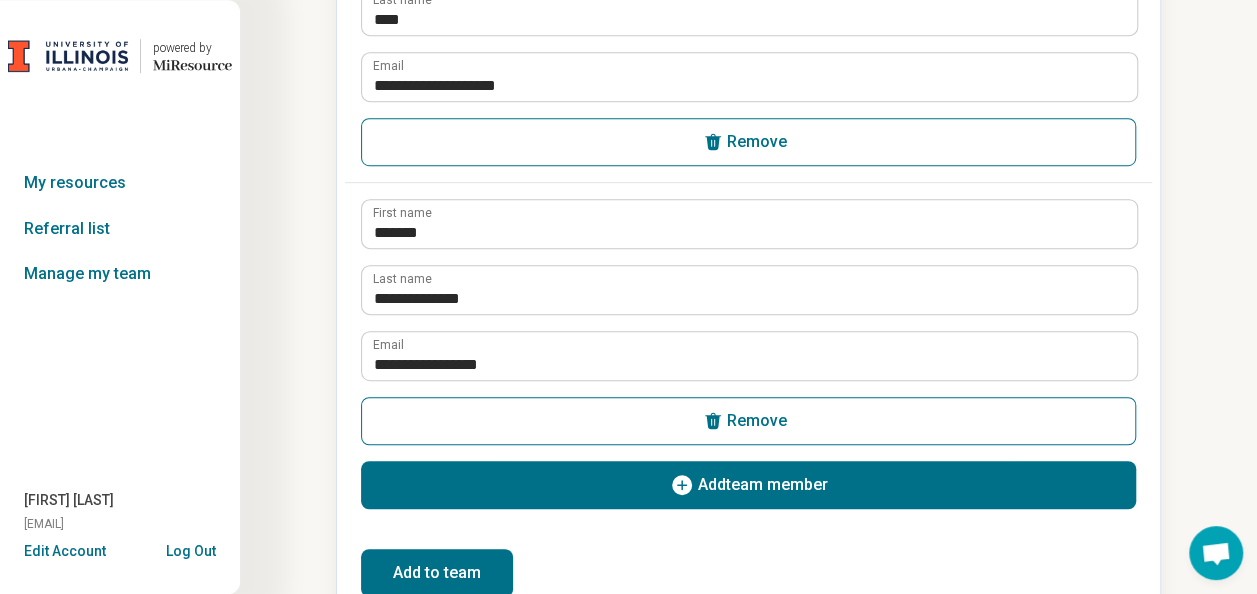 click on "Add  team member" at bounding box center [748, 485] 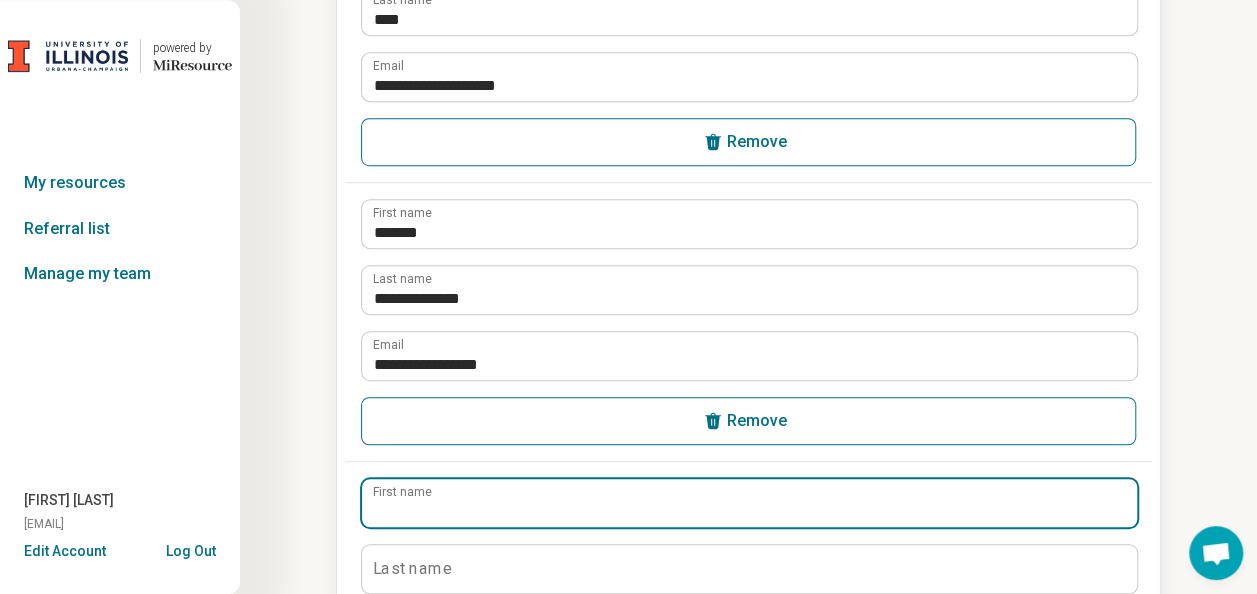 click on "First name" at bounding box center [749, 503] 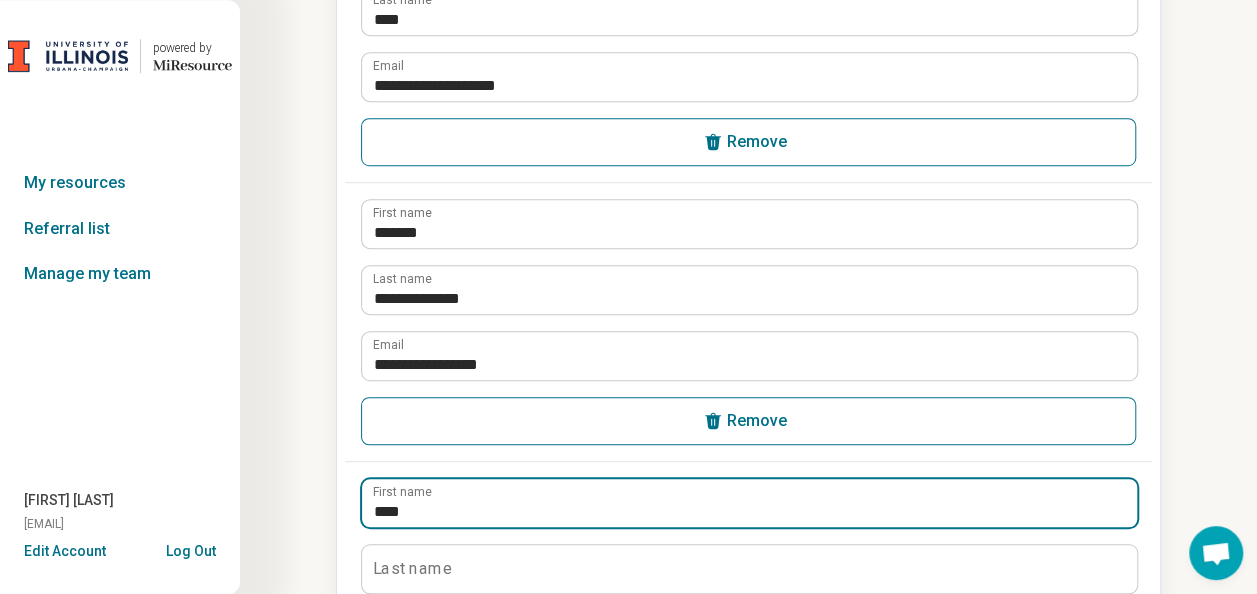 type on "****" 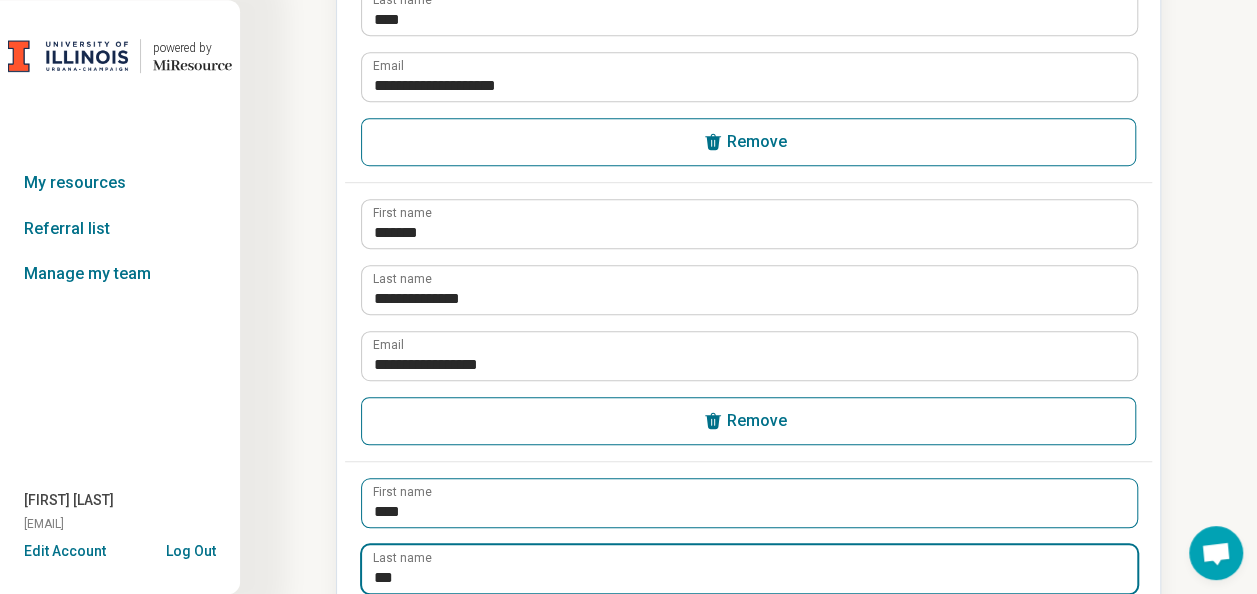 type on "***" 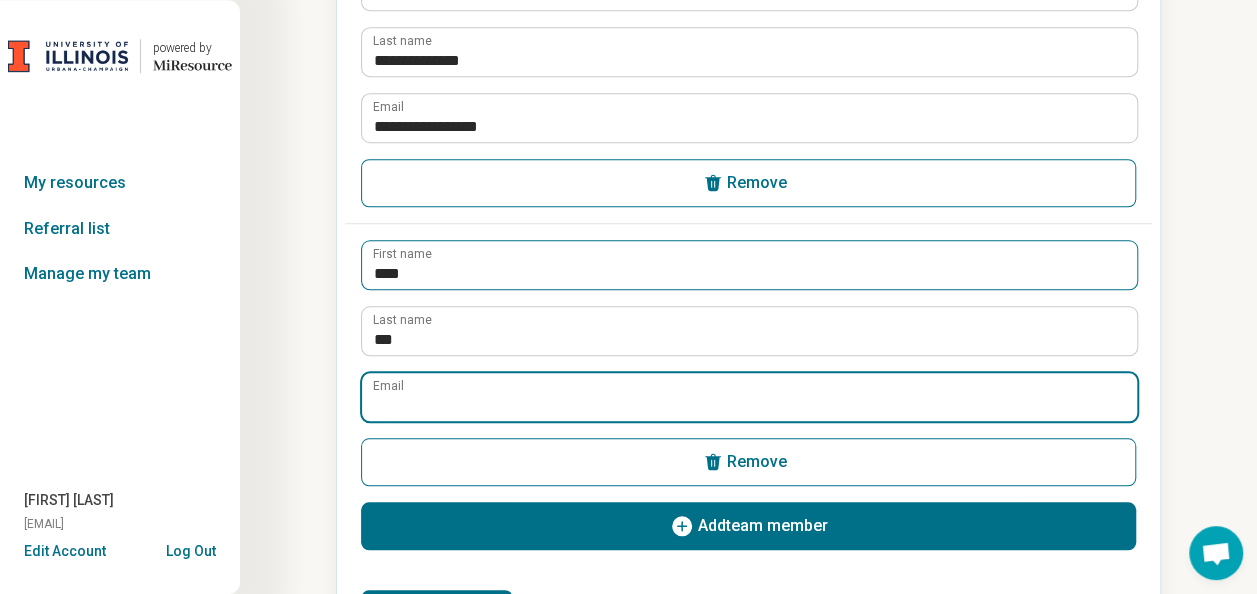 scroll, scrollTop: 846, scrollLeft: 0, axis: vertical 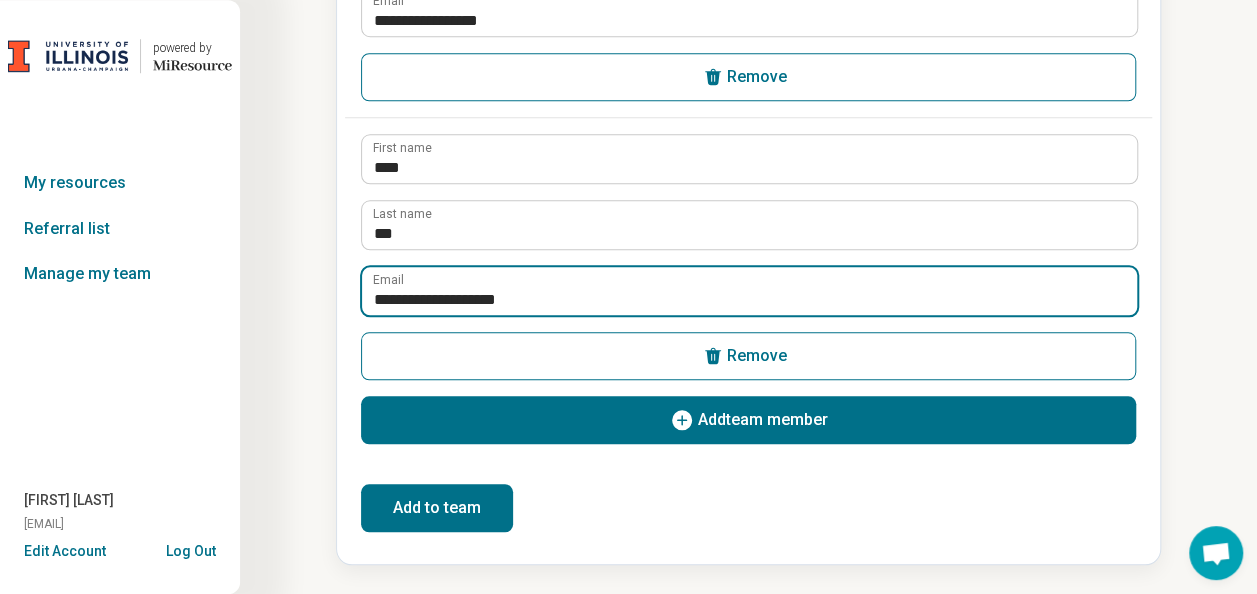 type on "**********" 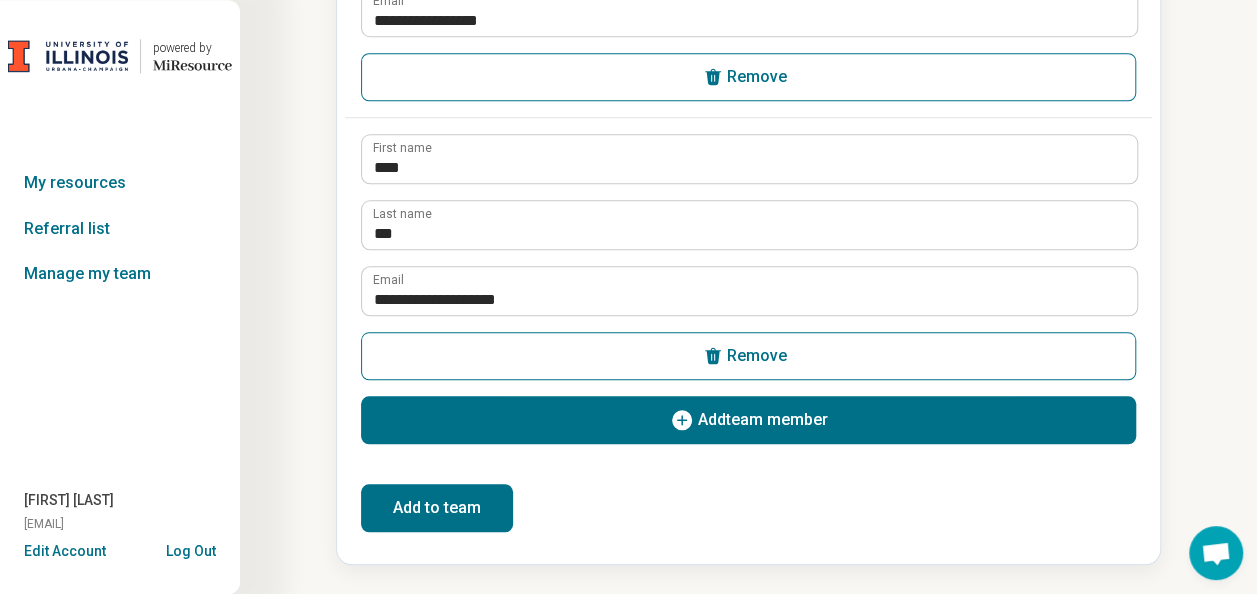 click on "Add to team" at bounding box center (437, 508) 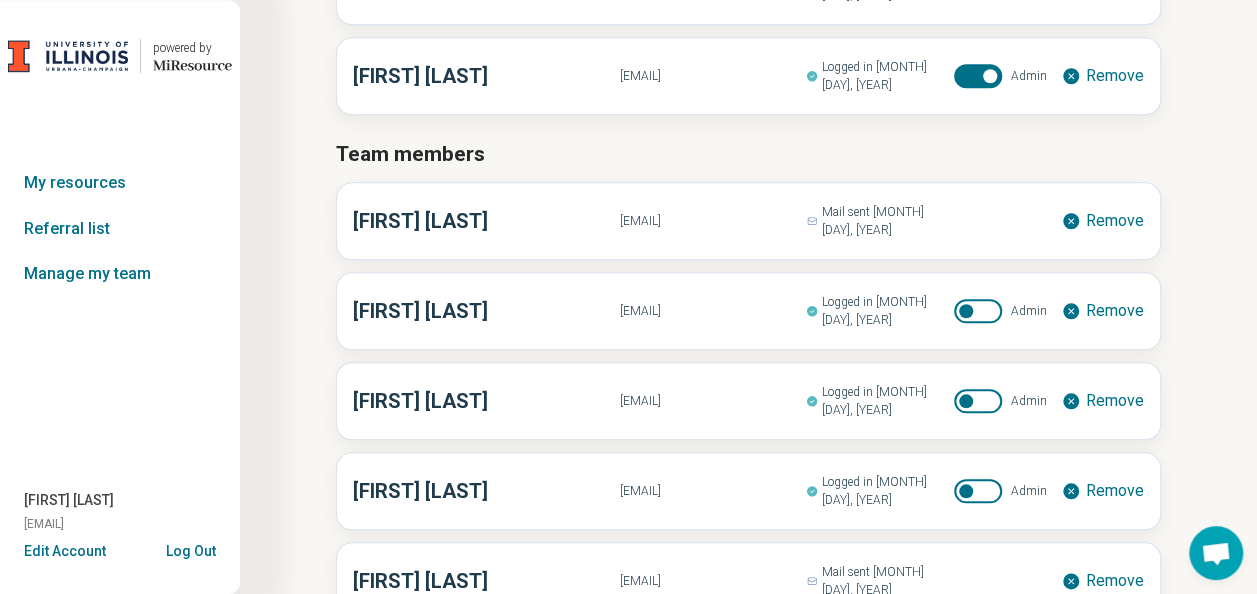 scroll, scrollTop: 0, scrollLeft: 0, axis: both 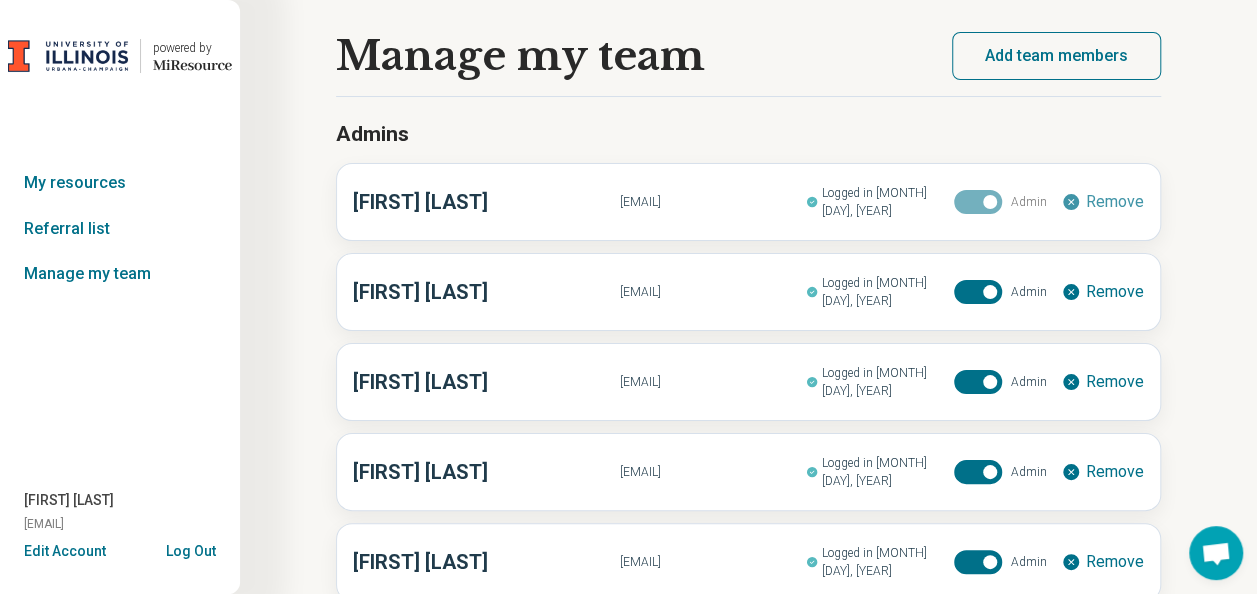 click on "Add team members" at bounding box center (1056, 56) 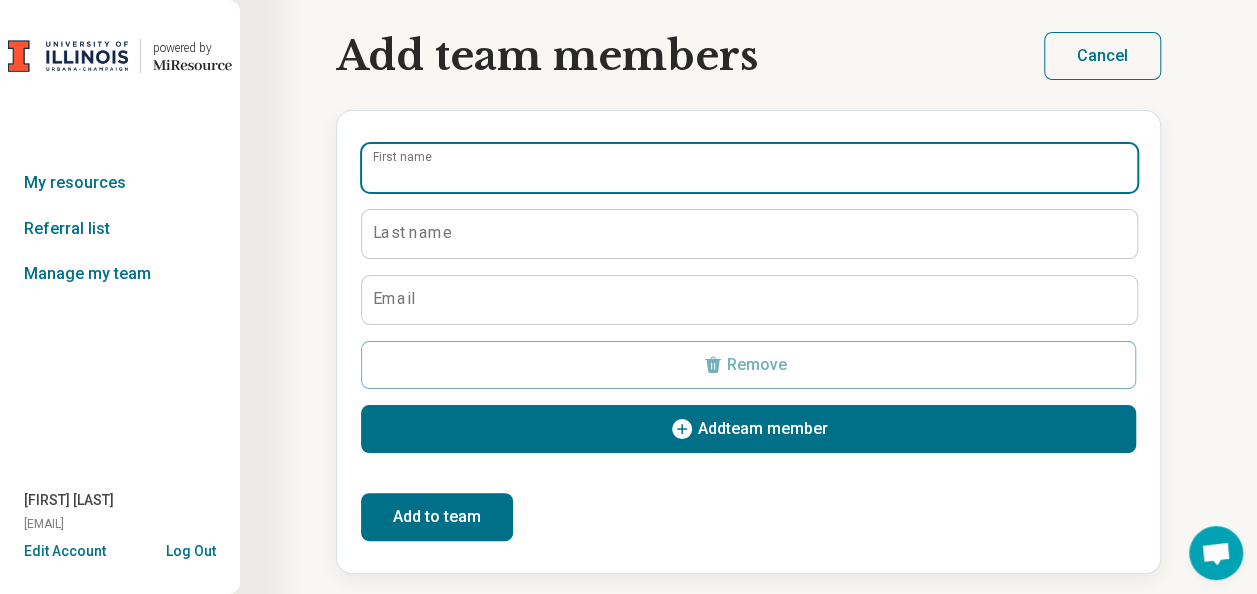 click on "First name" at bounding box center (749, 168) 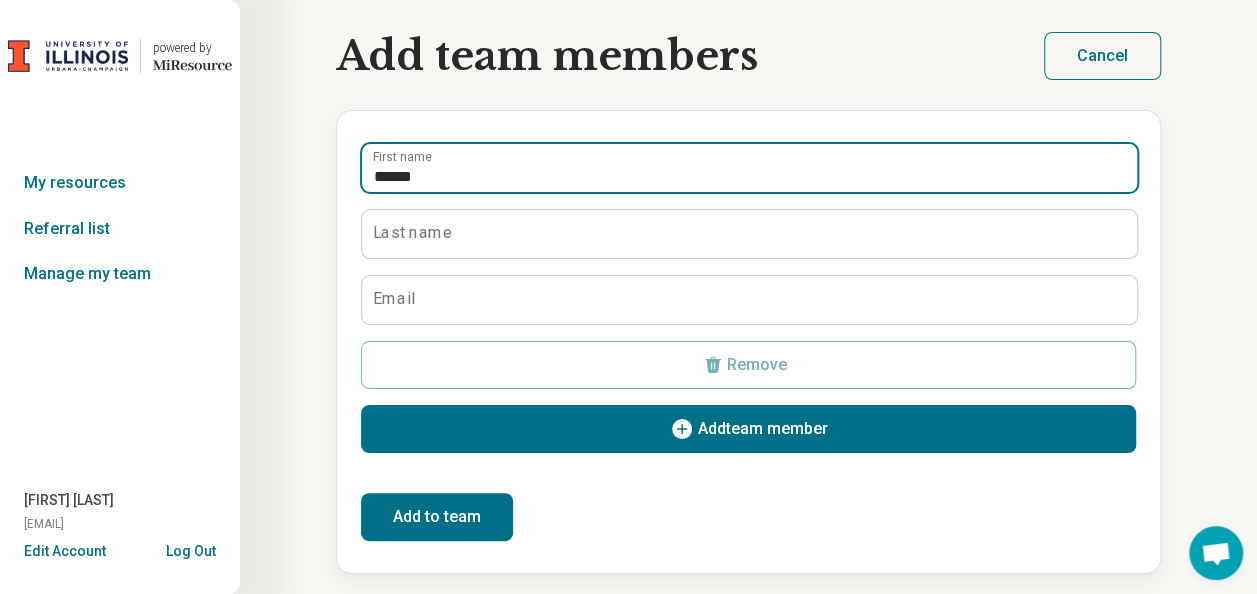type on "******" 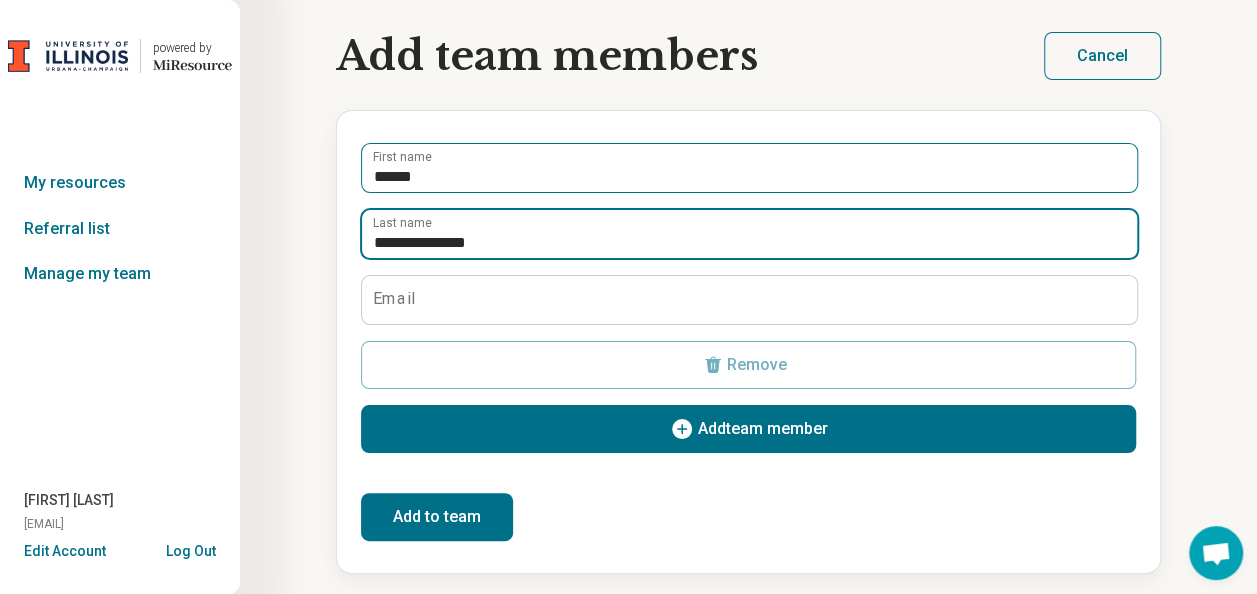 type on "**********" 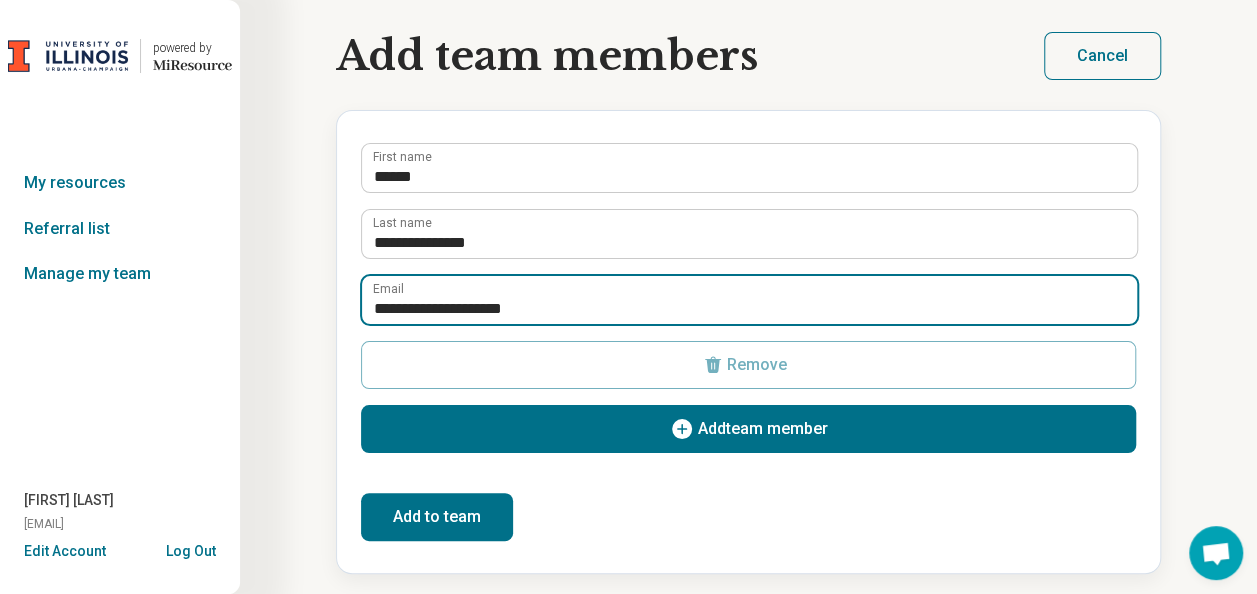 type on "**********" 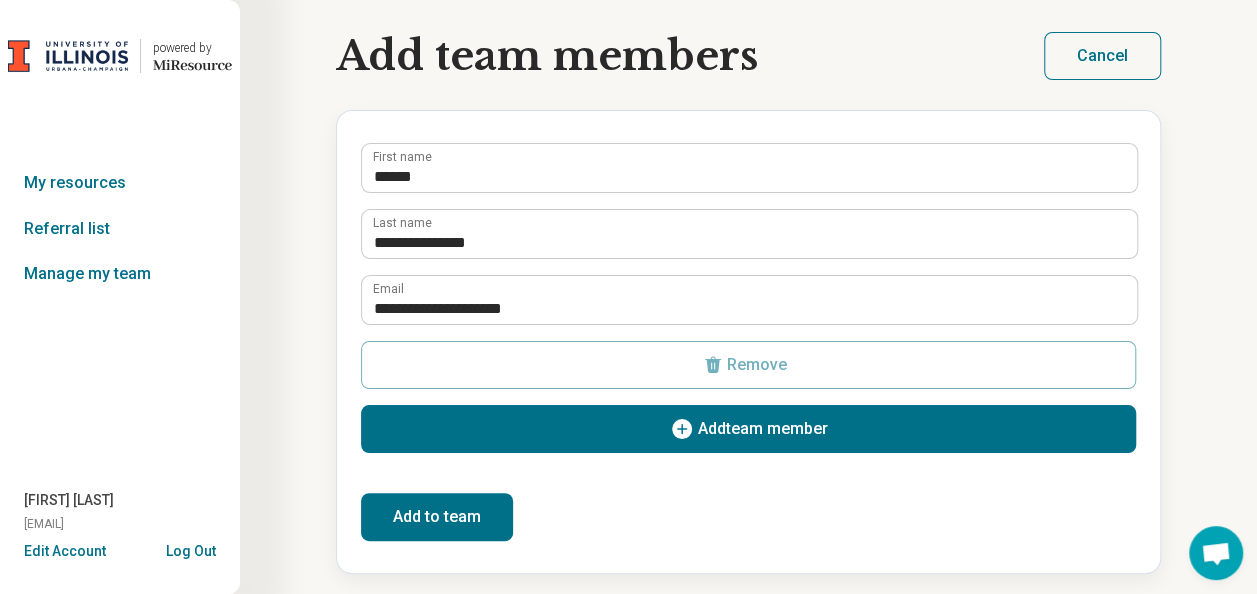 click on "Add  team member" at bounding box center (748, 429) 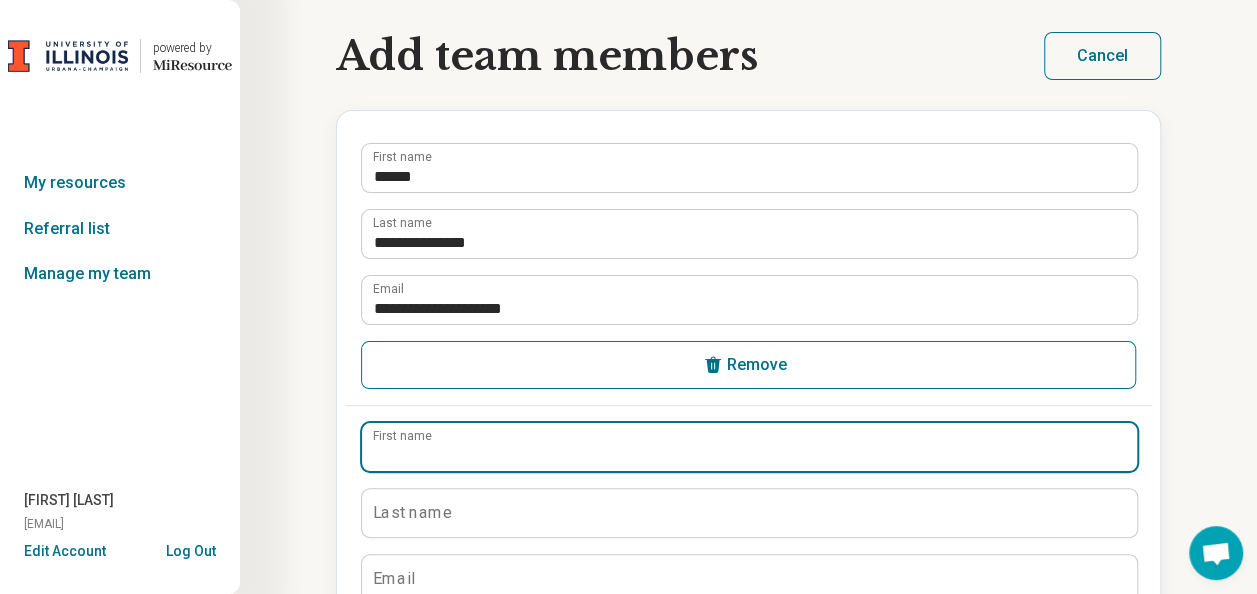 click on "First name" at bounding box center [749, 447] 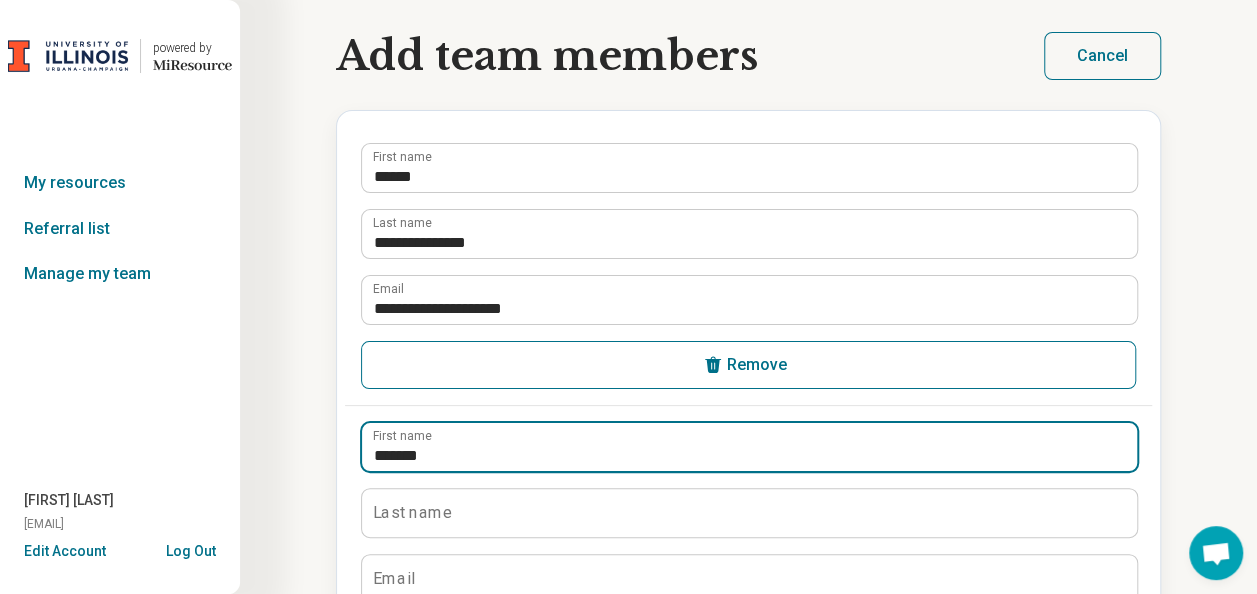 type on "*******" 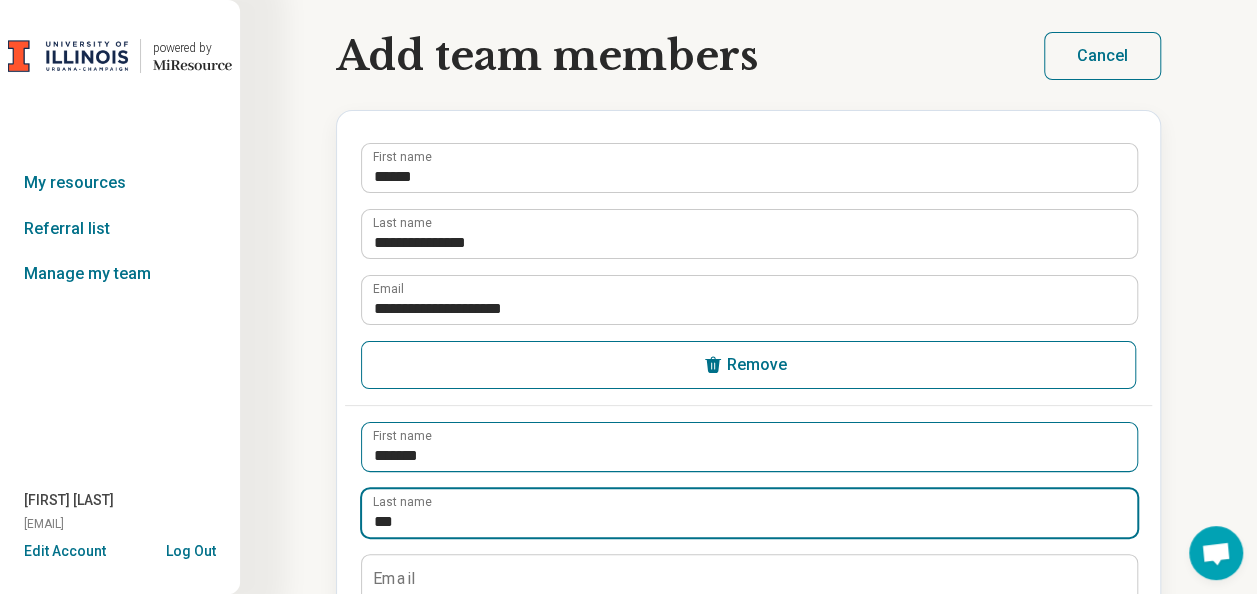 type on "***" 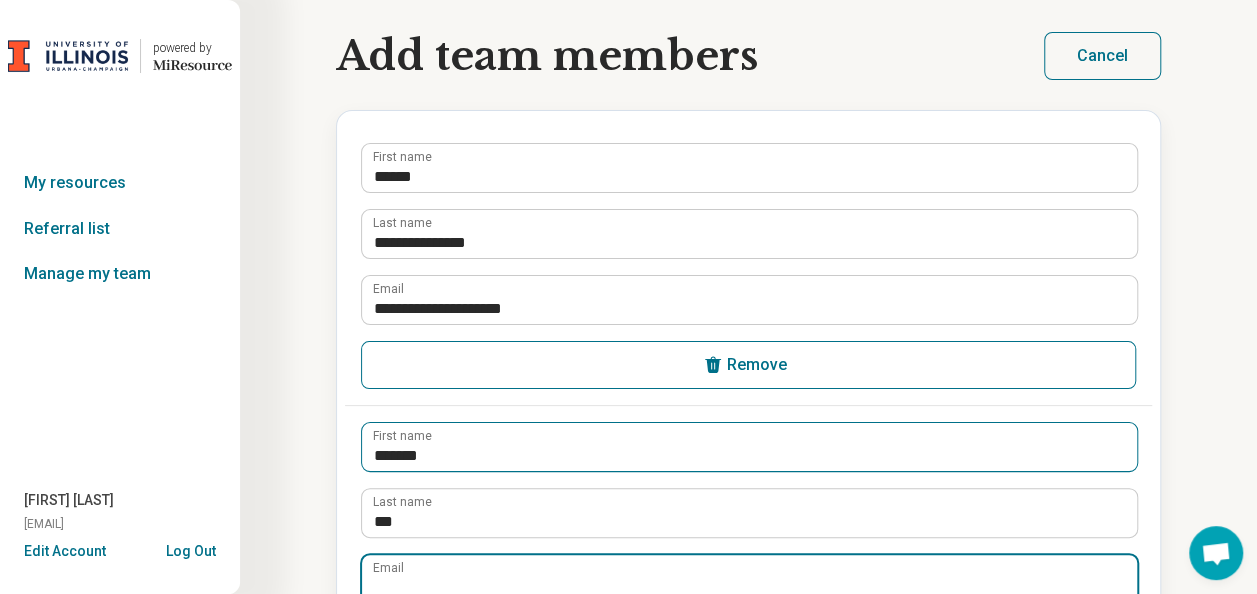 scroll, scrollTop: 2, scrollLeft: 0, axis: vertical 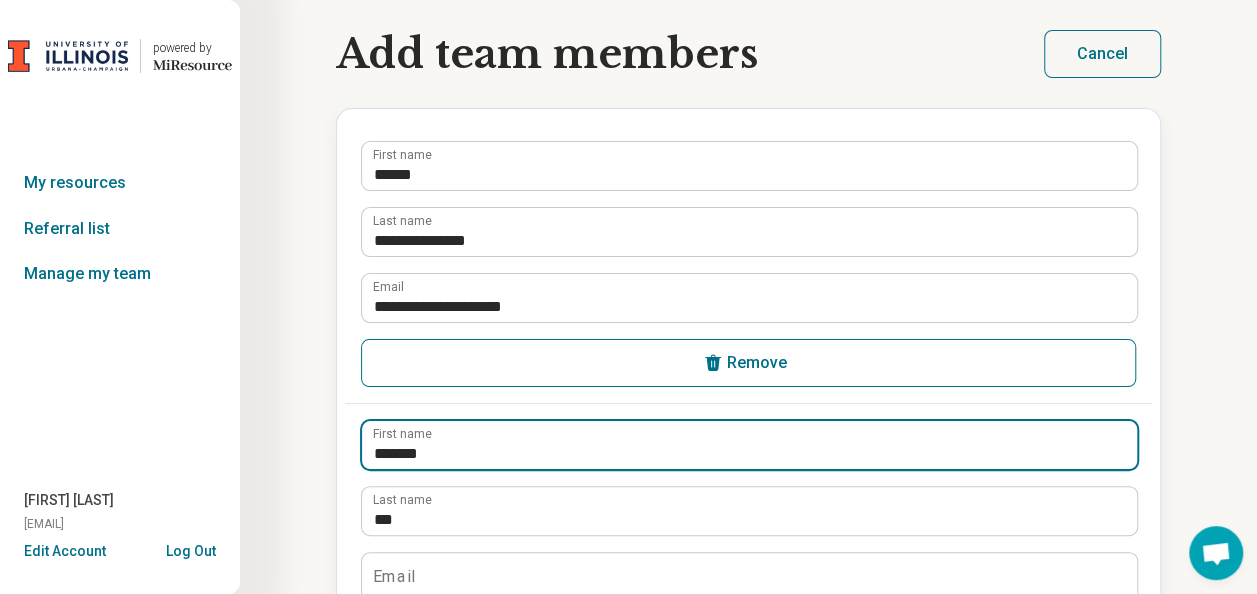click on "*******" at bounding box center (749, 445) 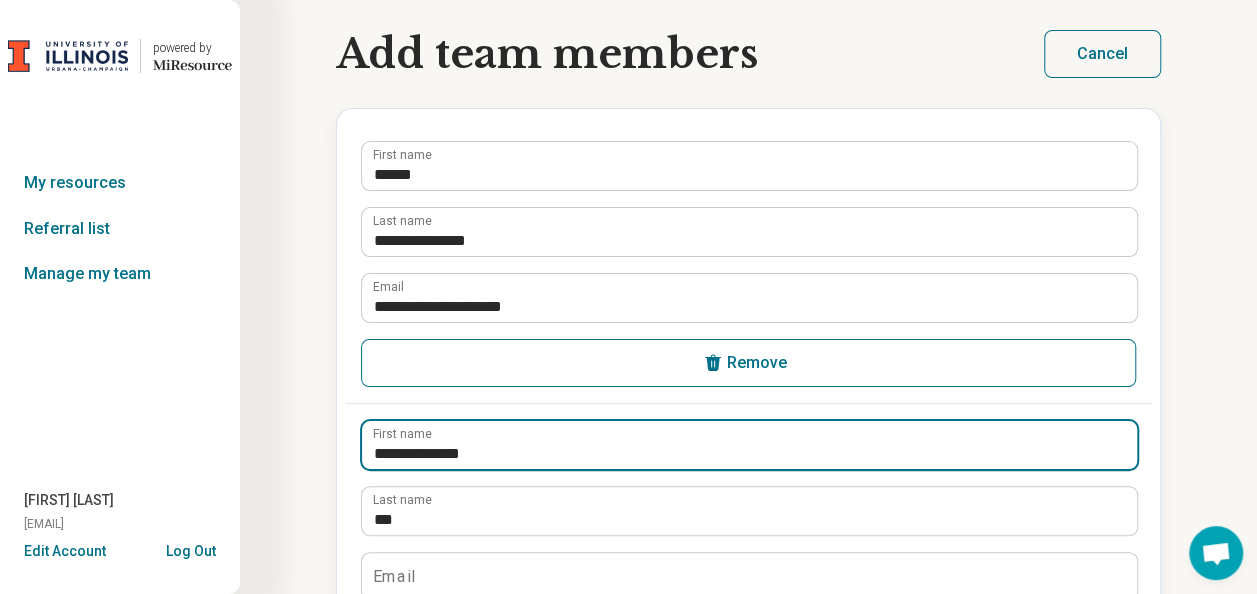 type on "**********" 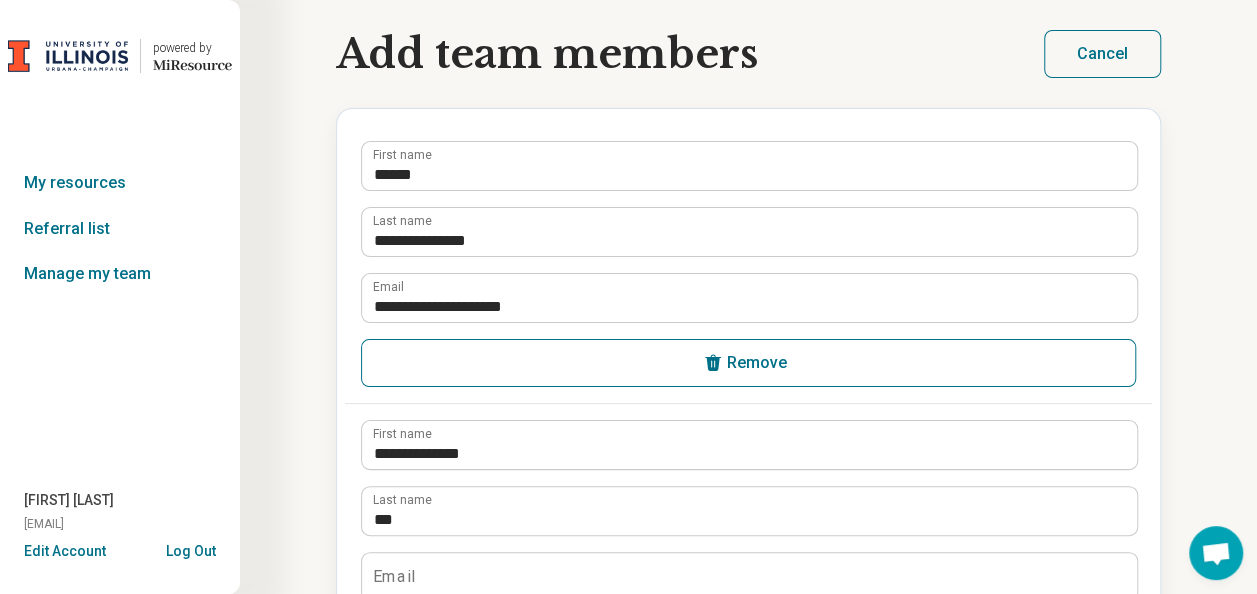 click on "Email" at bounding box center [394, 576] 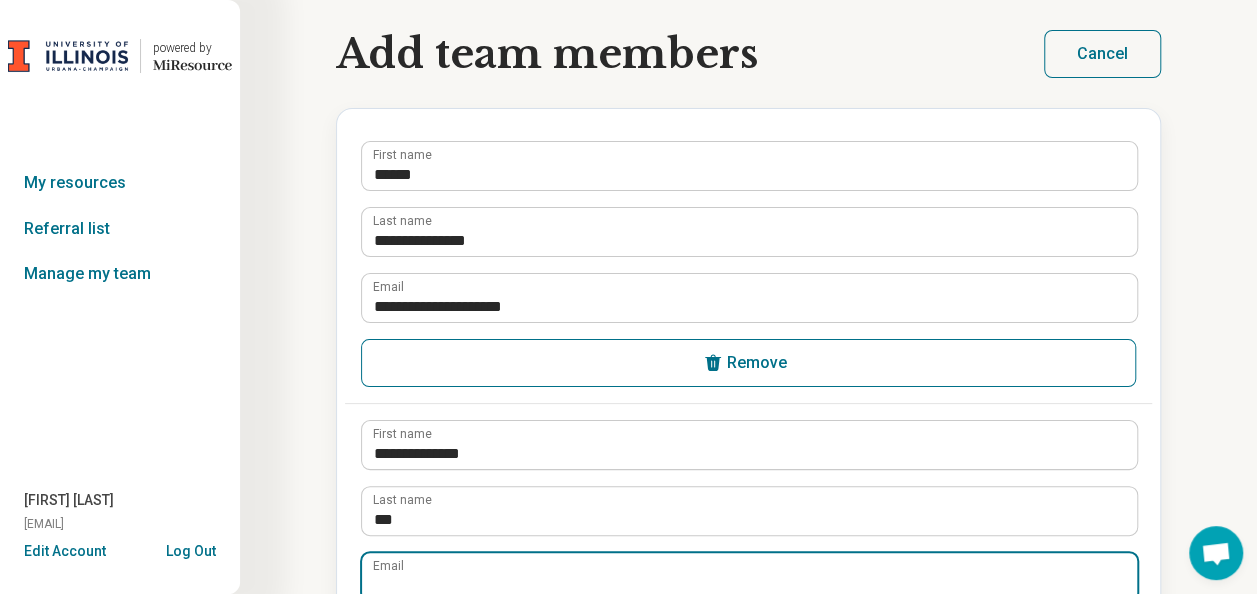 click on "Email" at bounding box center [749, 577] 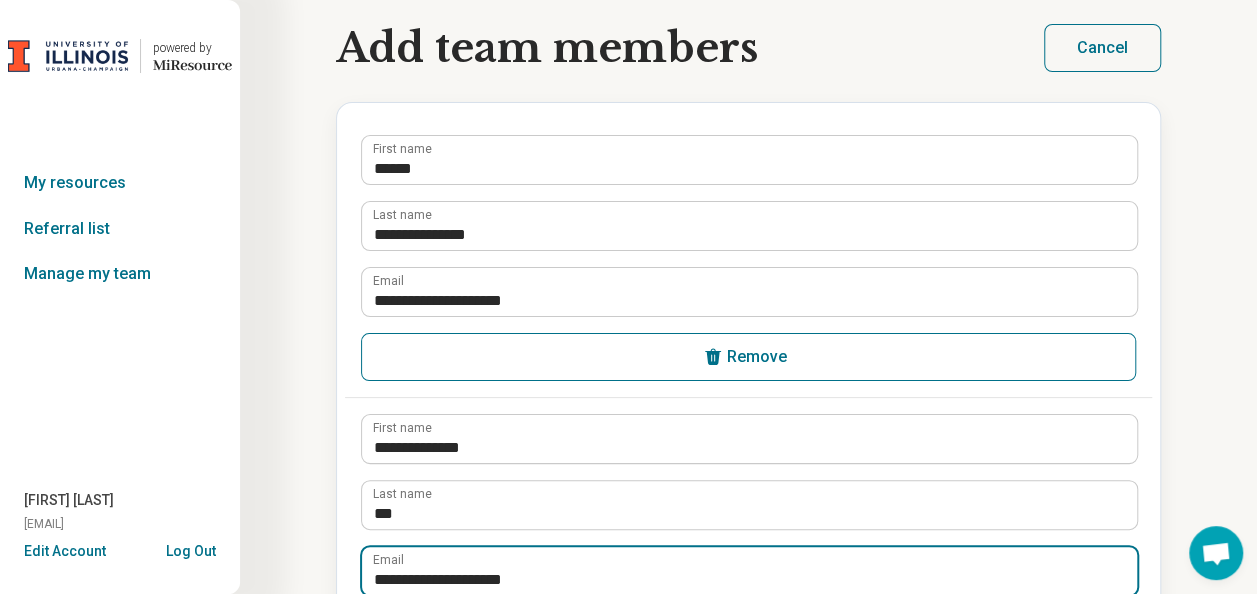type on "**********" 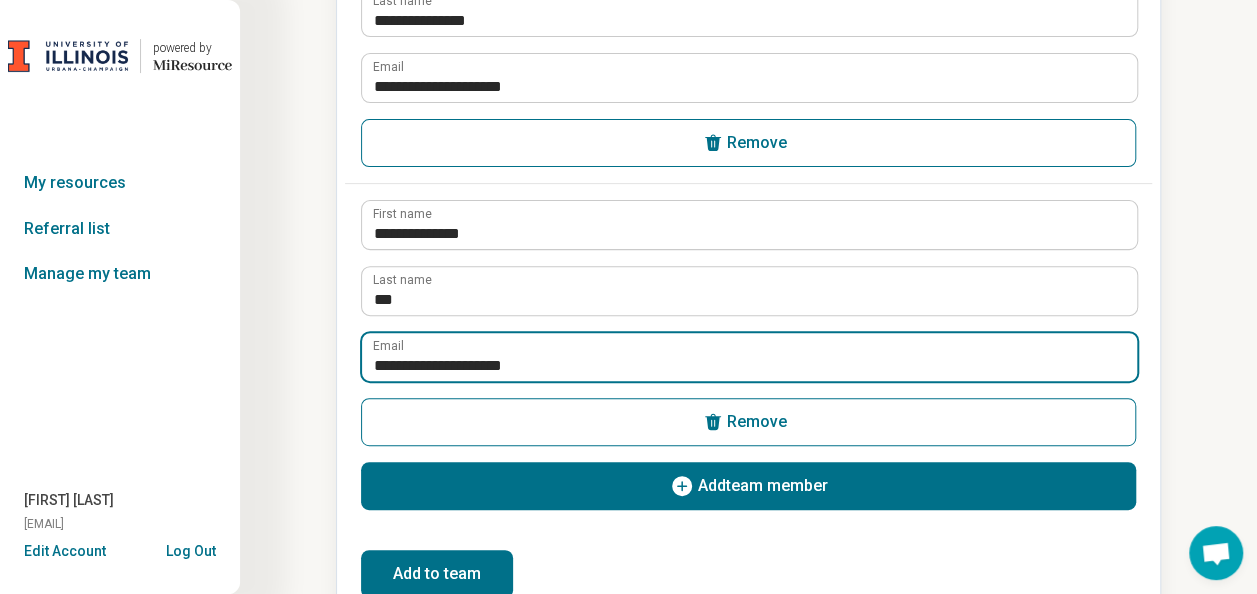 scroll, scrollTop: 221, scrollLeft: 0, axis: vertical 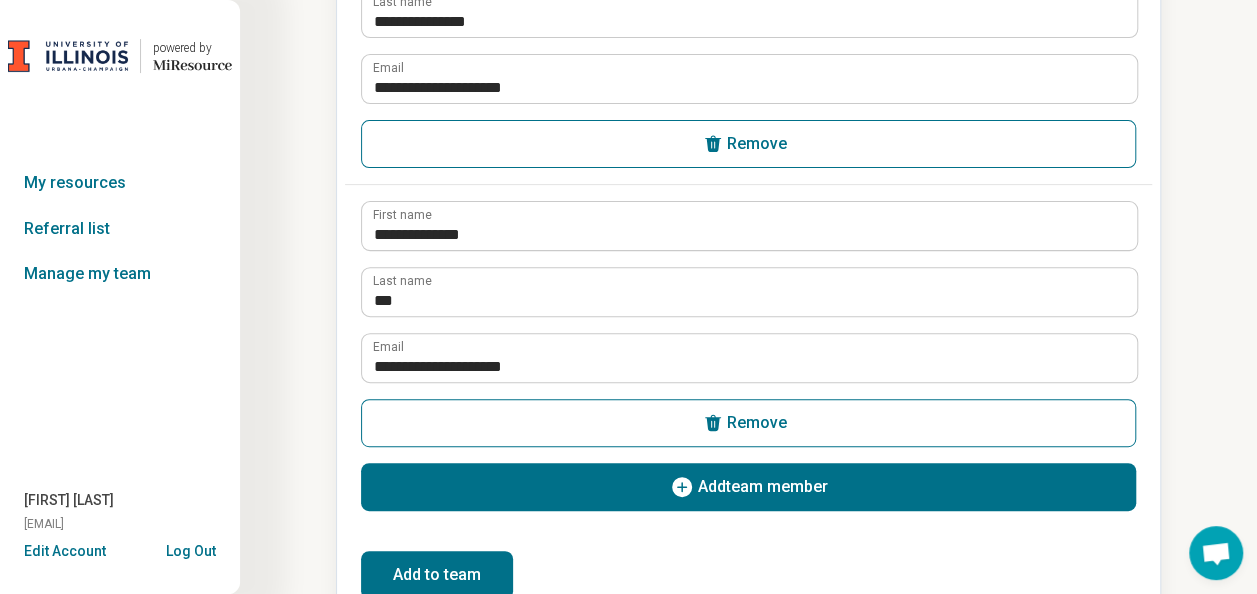 click on "Add  team member" at bounding box center (763, 487) 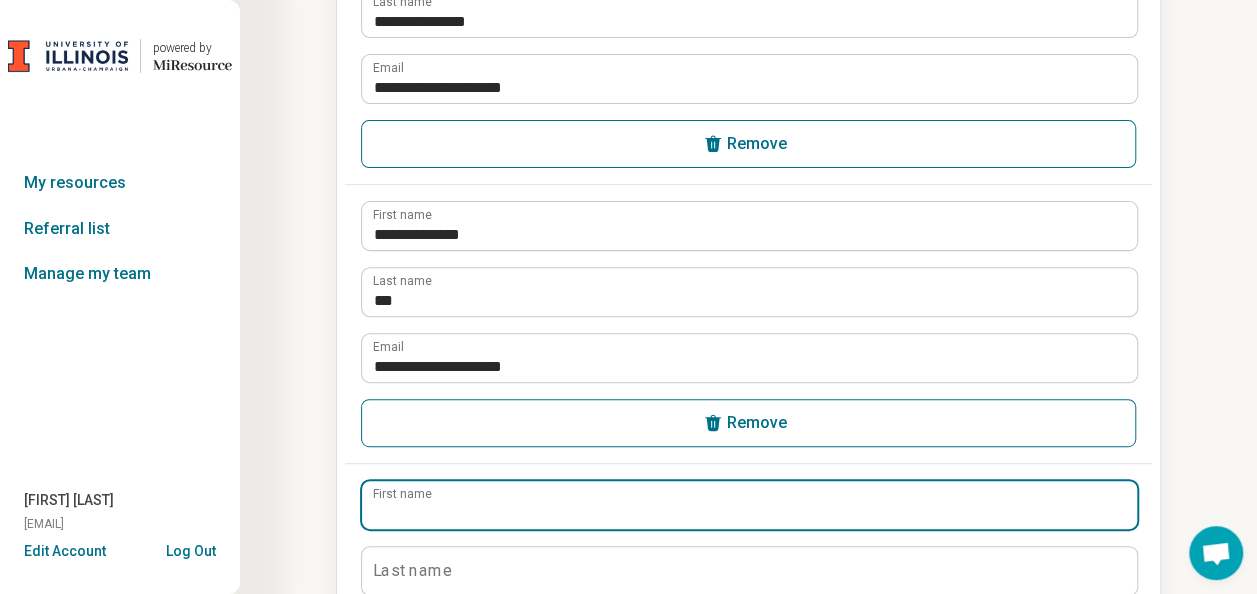click on "First name" at bounding box center (749, 505) 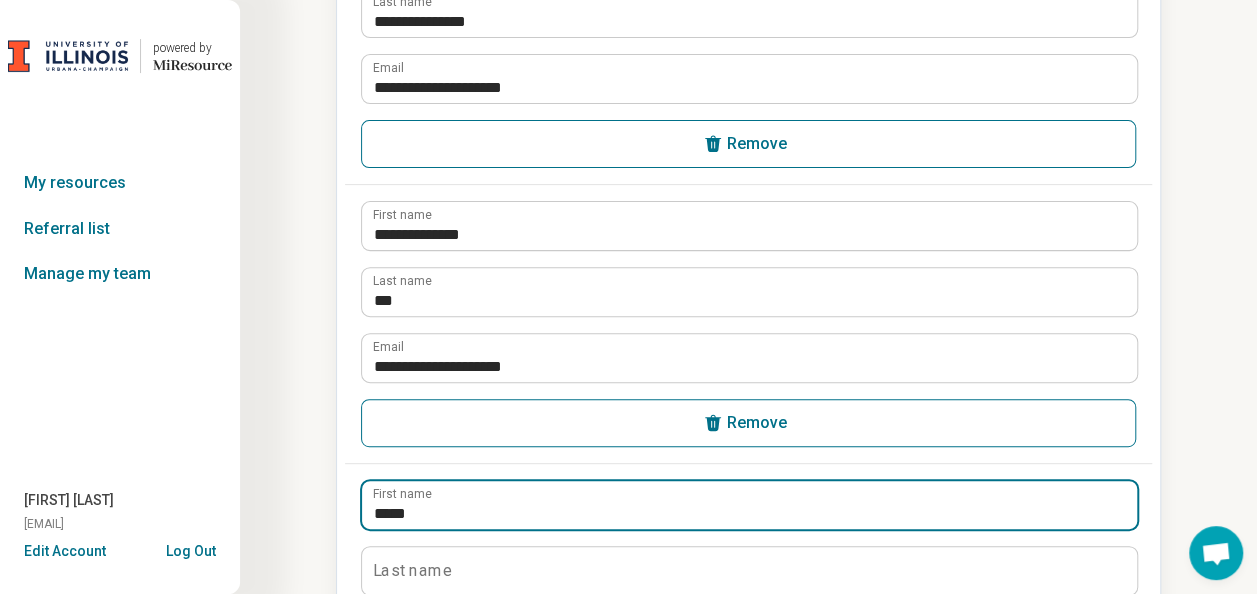 type on "*****" 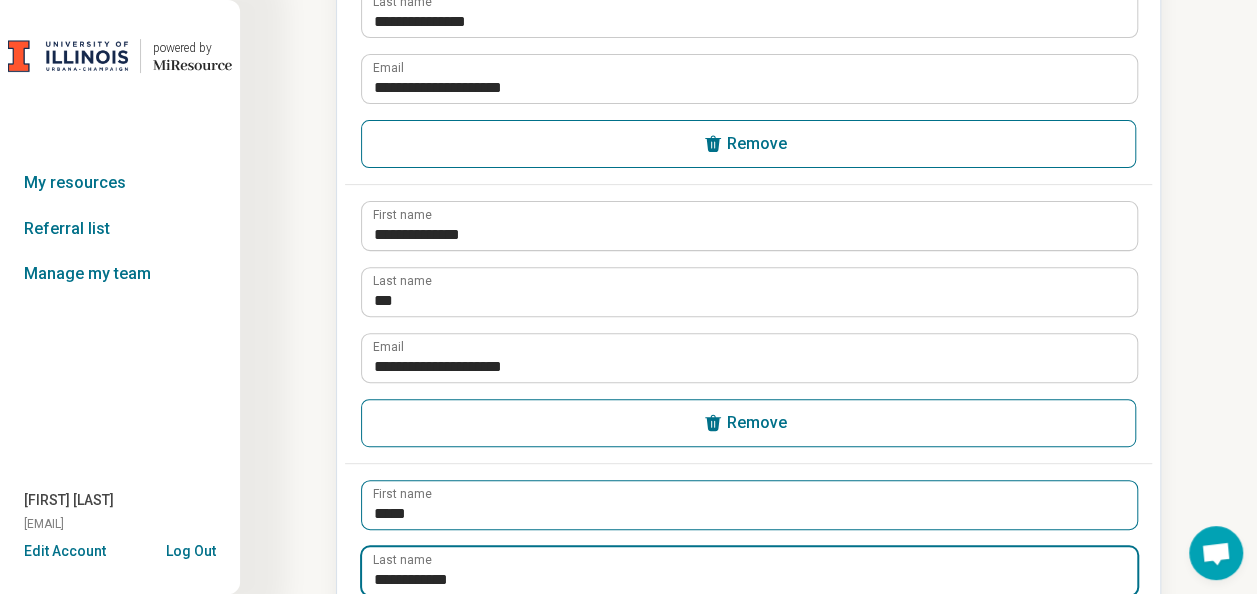 type on "**********" 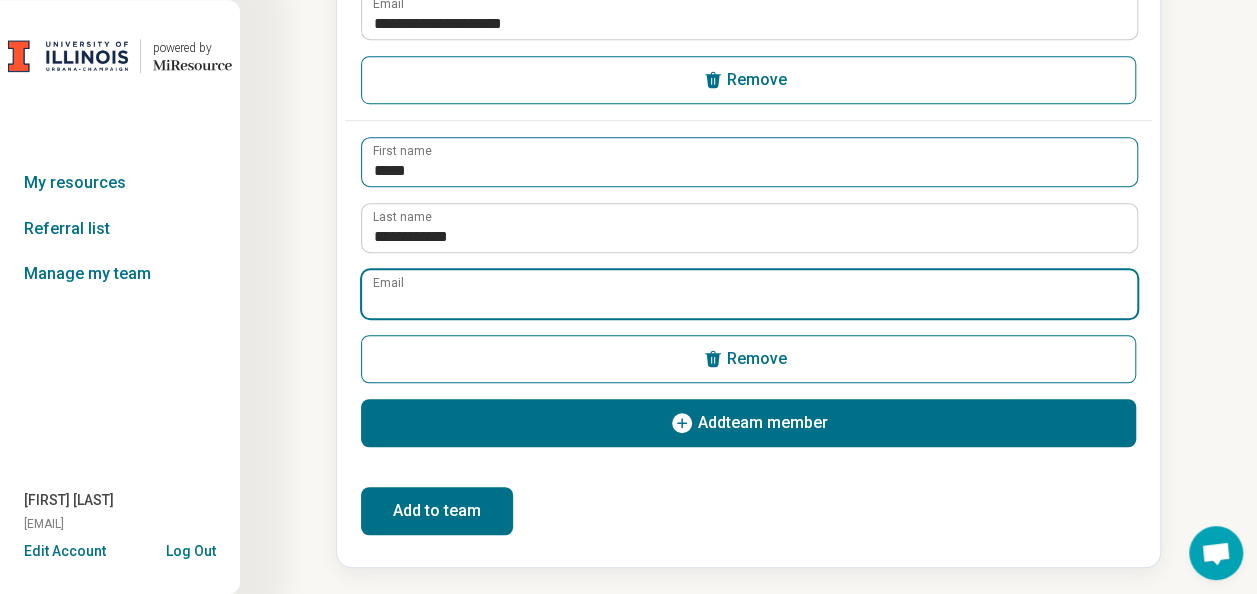 scroll, scrollTop: 568, scrollLeft: 0, axis: vertical 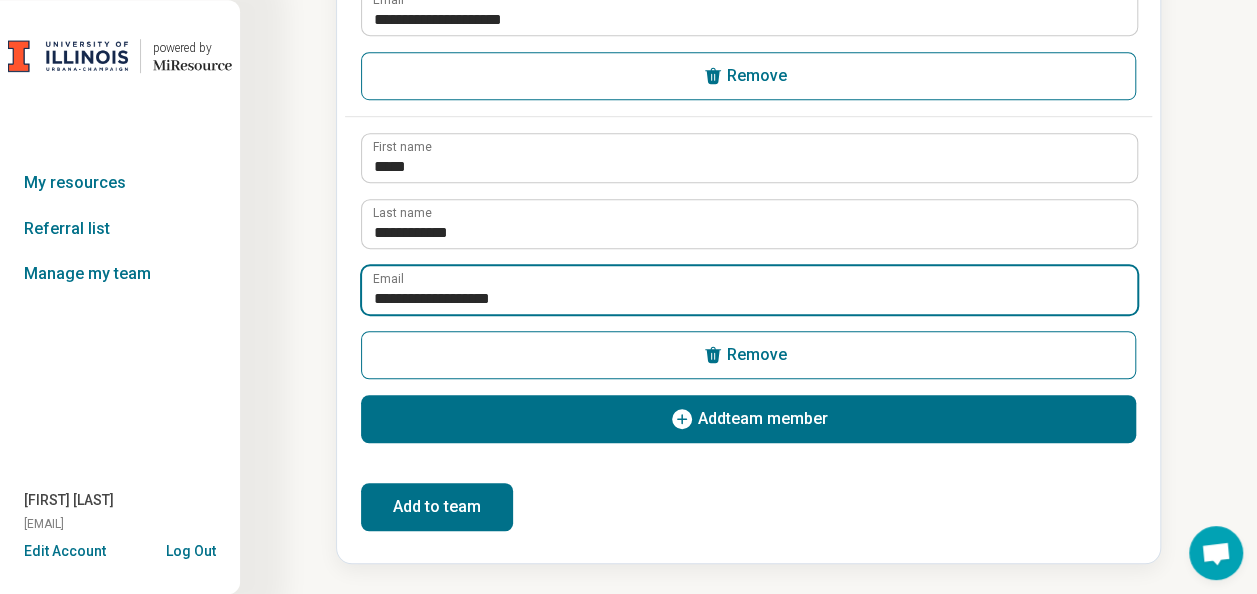 type on "**********" 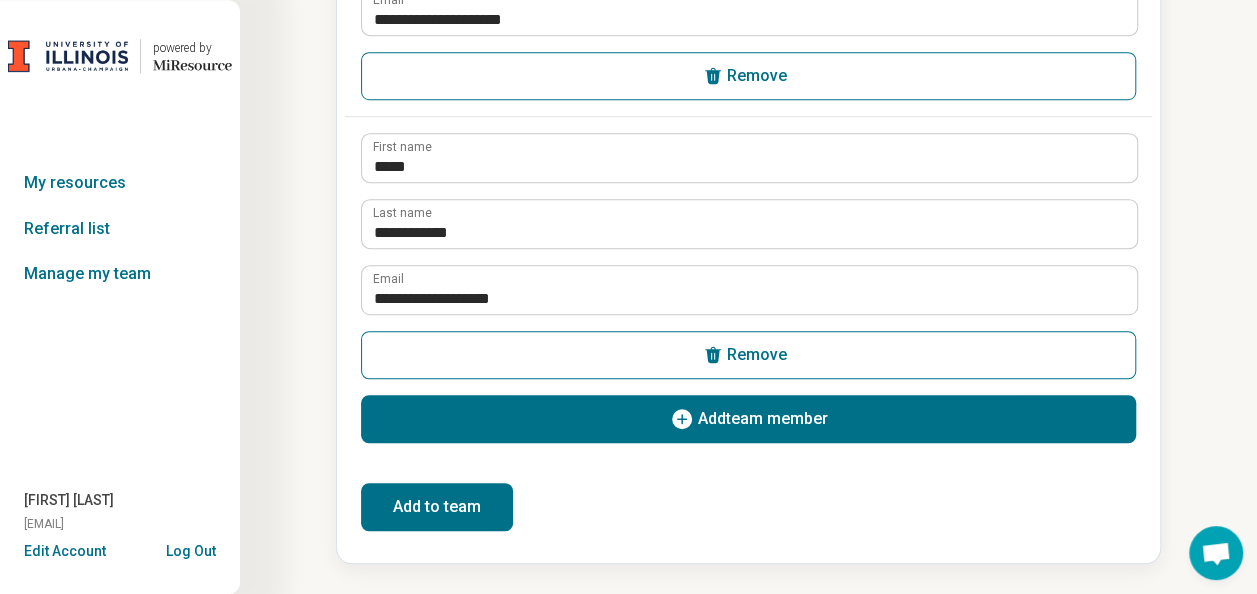 click on "Add to team" at bounding box center [437, 507] 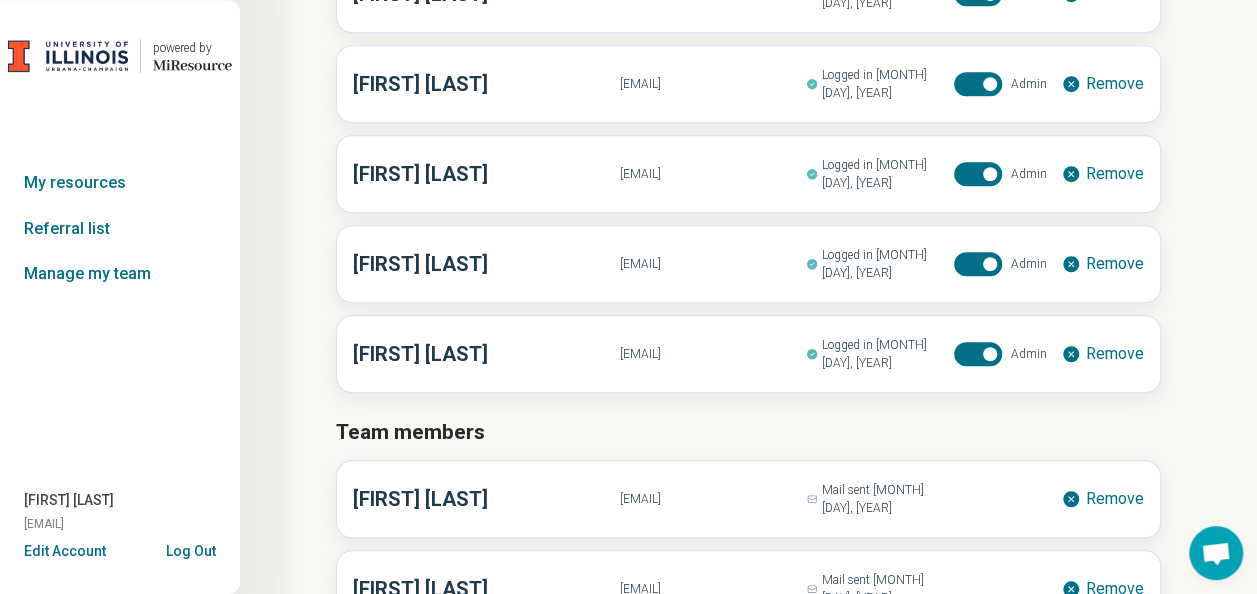 scroll, scrollTop: 0, scrollLeft: 0, axis: both 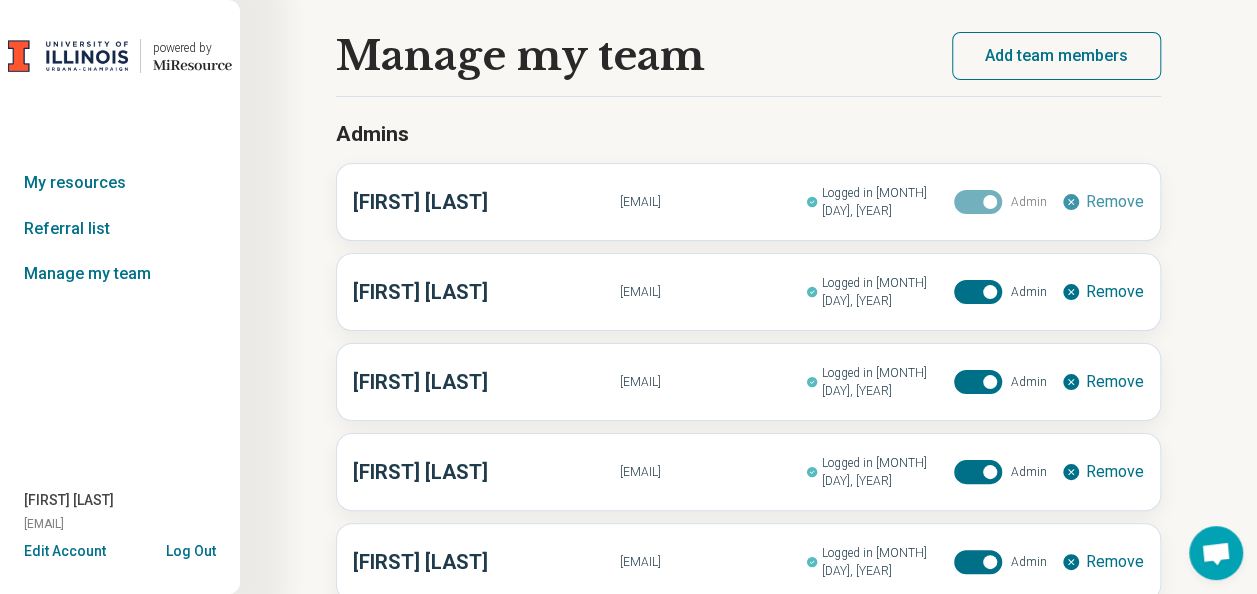 click on "Log Out" at bounding box center [191, 549] 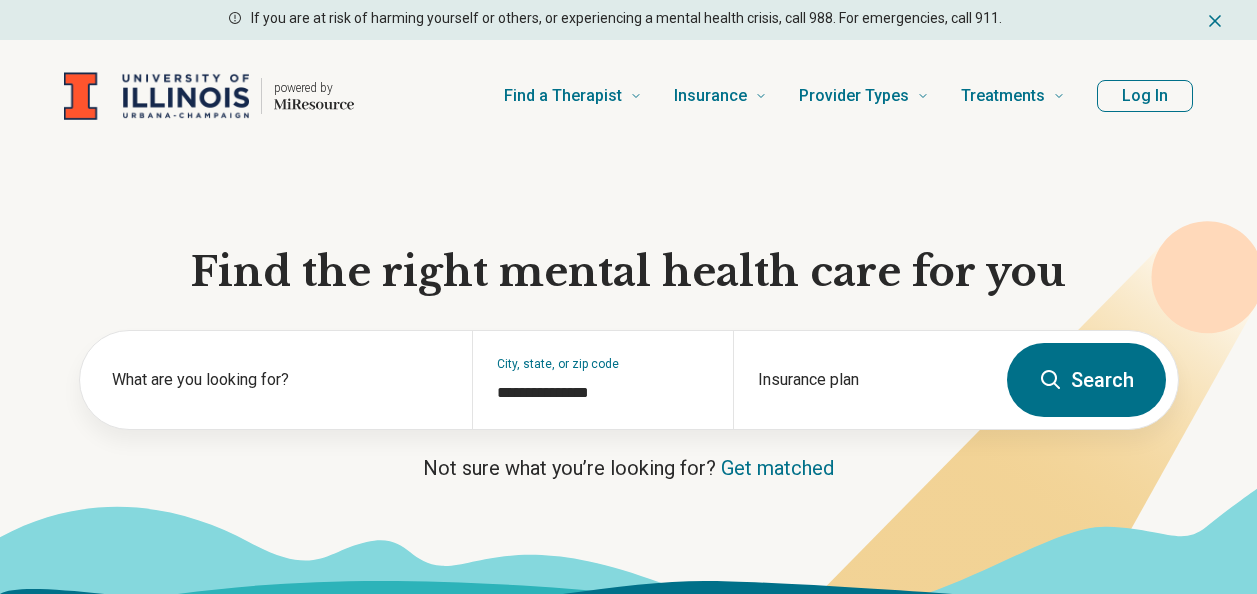 scroll, scrollTop: 0, scrollLeft: 0, axis: both 